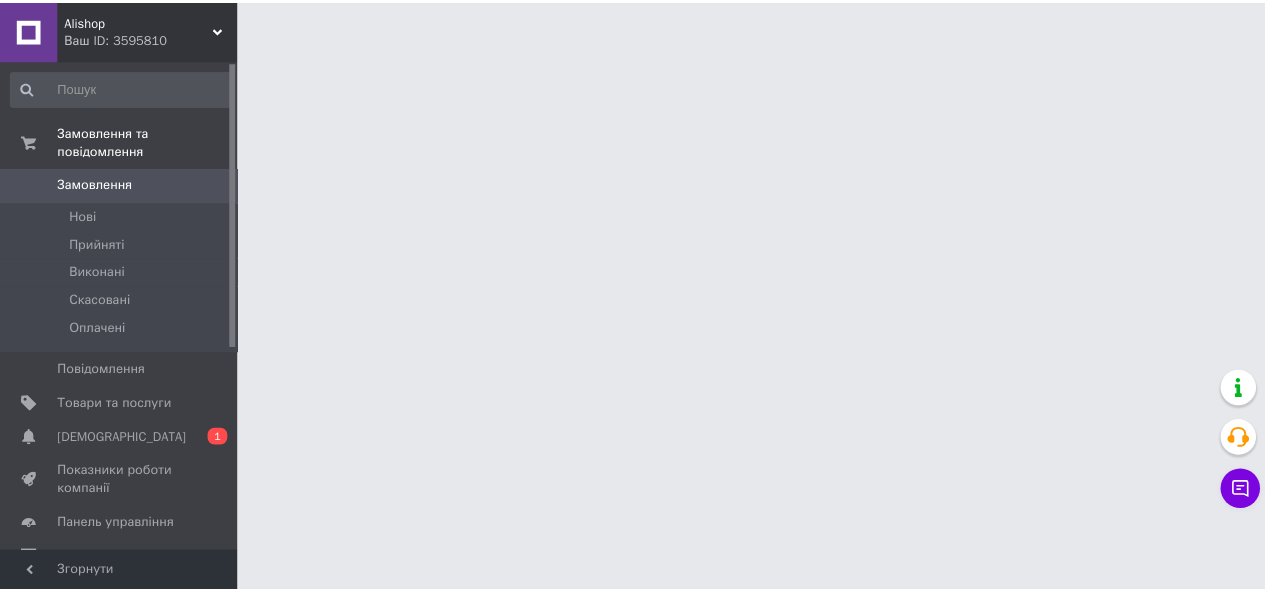 scroll, scrollTop: 0, scrollLeft: 0, axis: both 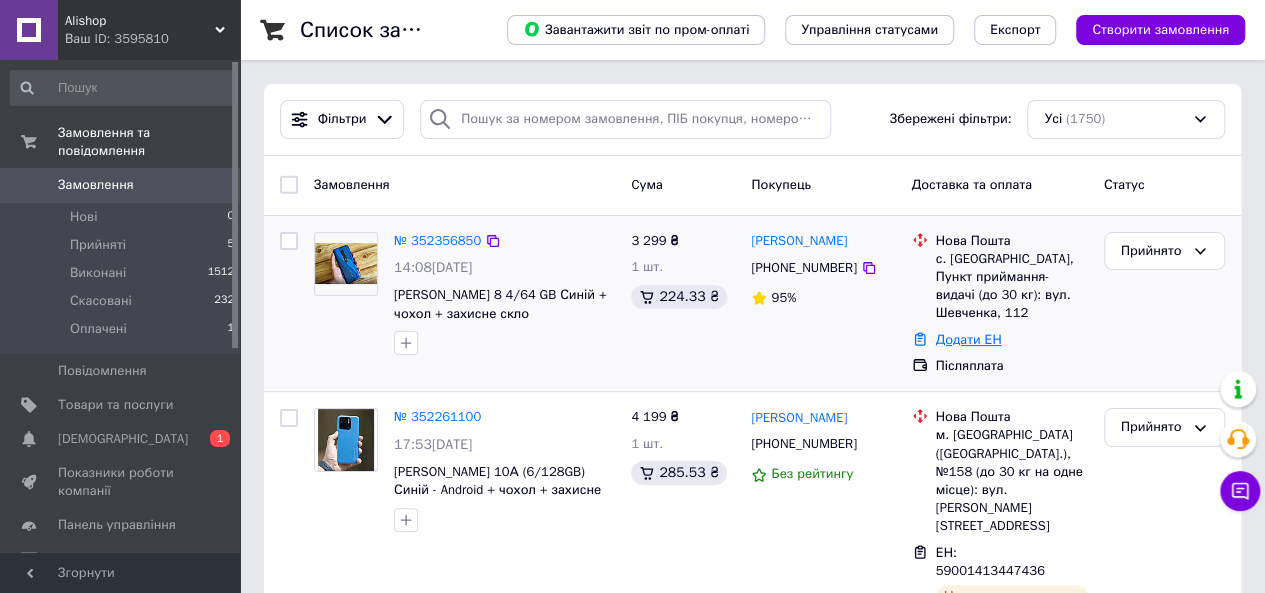 click on "Додати ЕН" at bounding box center [969, 339] 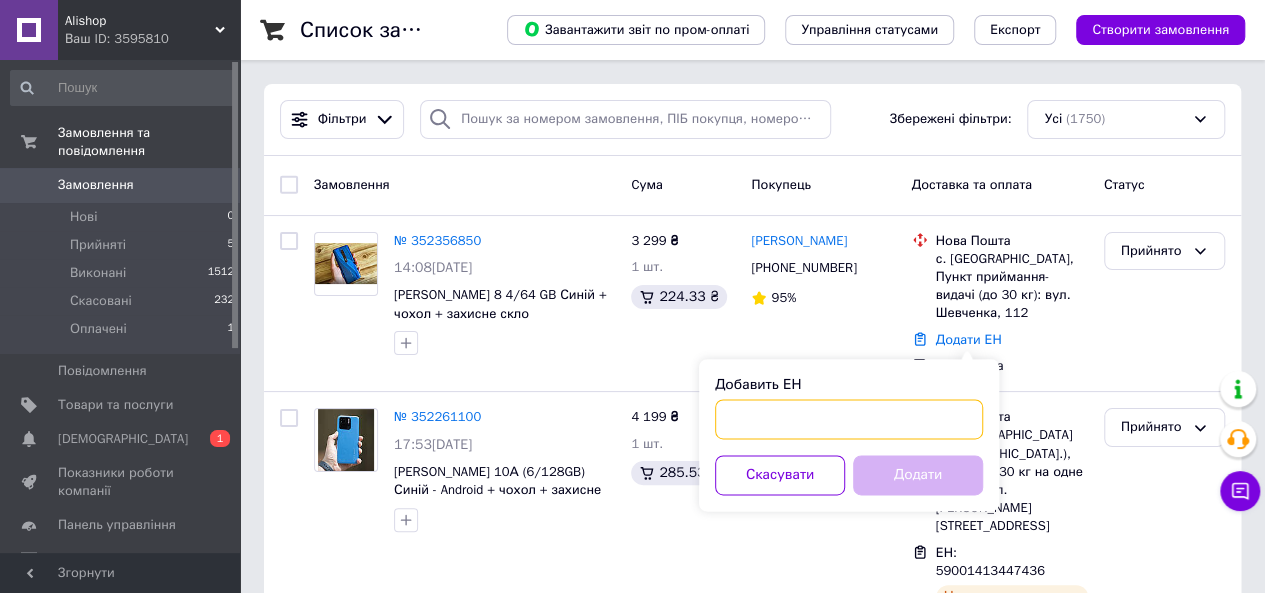 click on "Добавить ЕН" at bounding box center (849, 419) 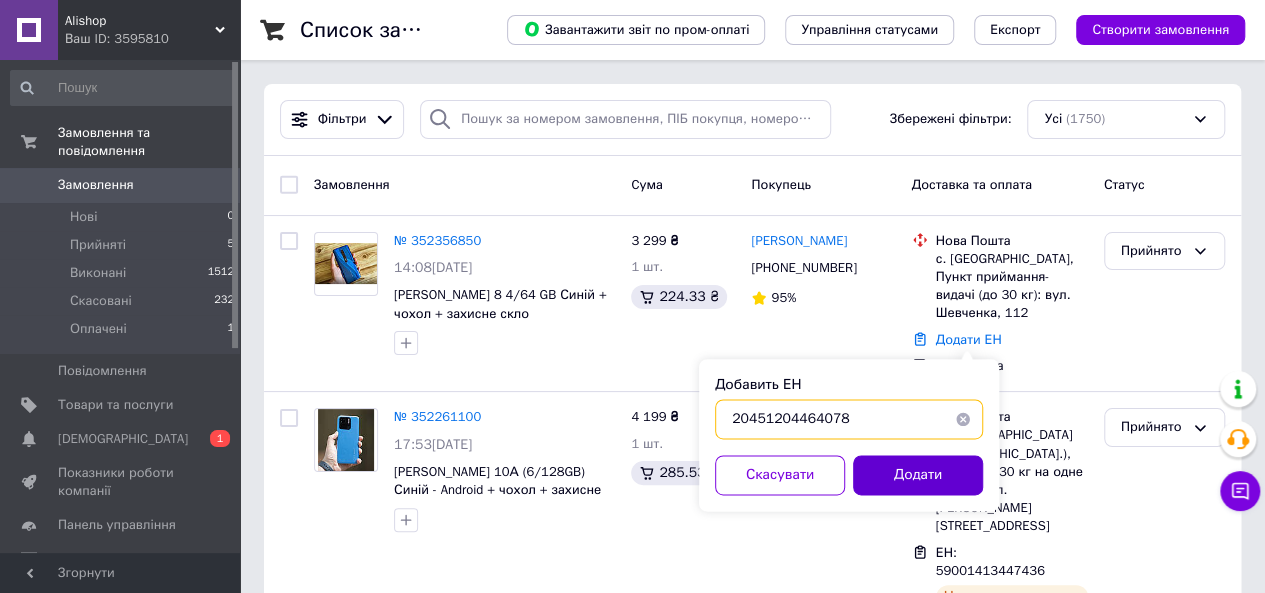 type on "20451204464078" 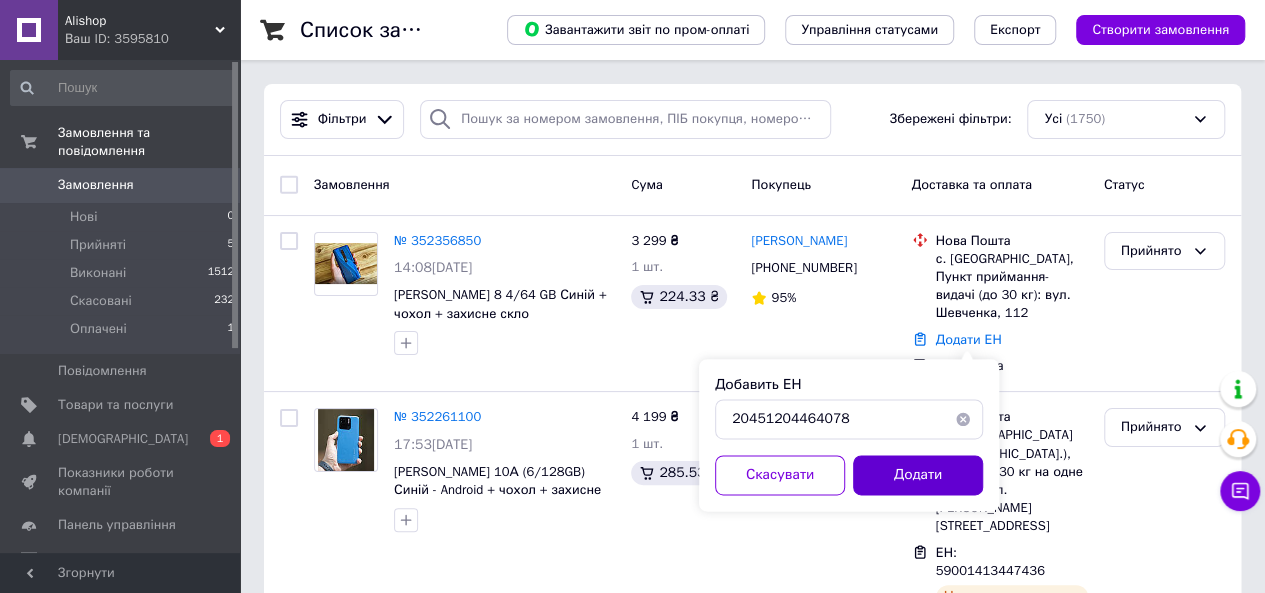 click on "Додати" at bounding box center [918, 475] 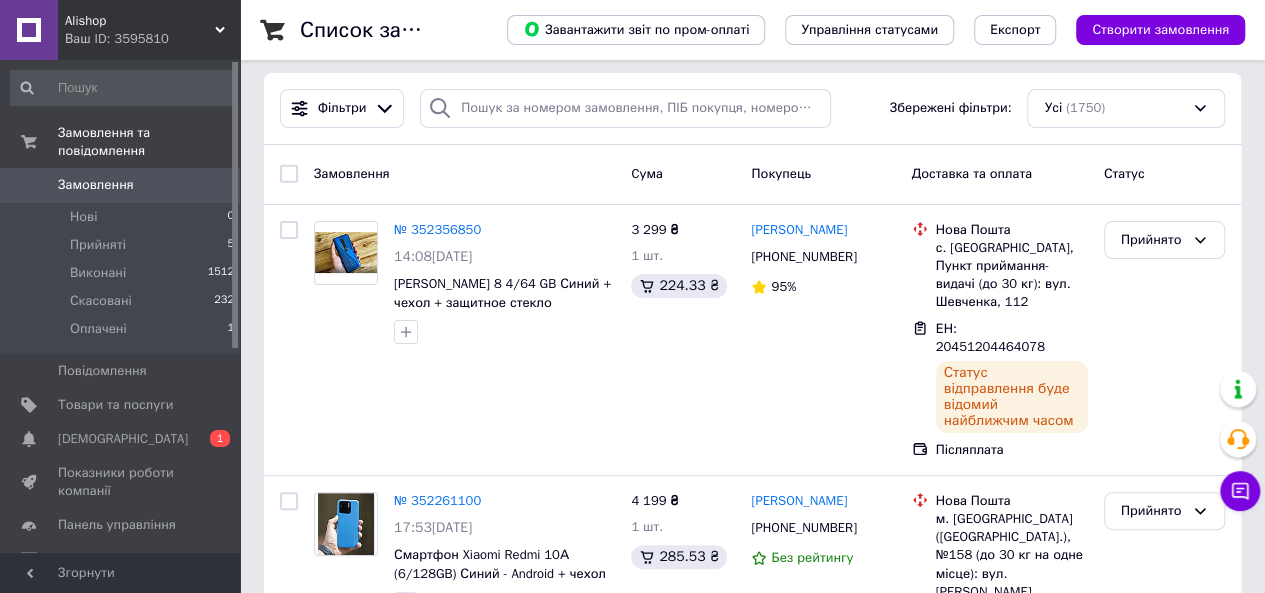 scroll, scrollTop: 0, scrollLeft: 0, axis: both 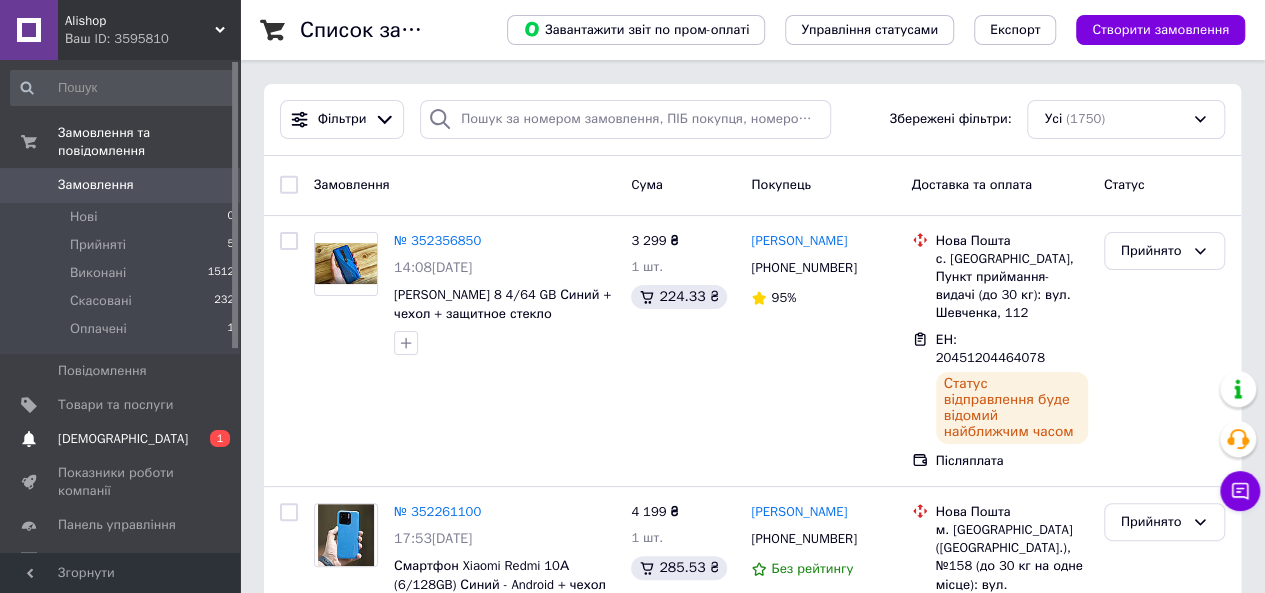 click on "0 1" at bounding box center (212, 439) 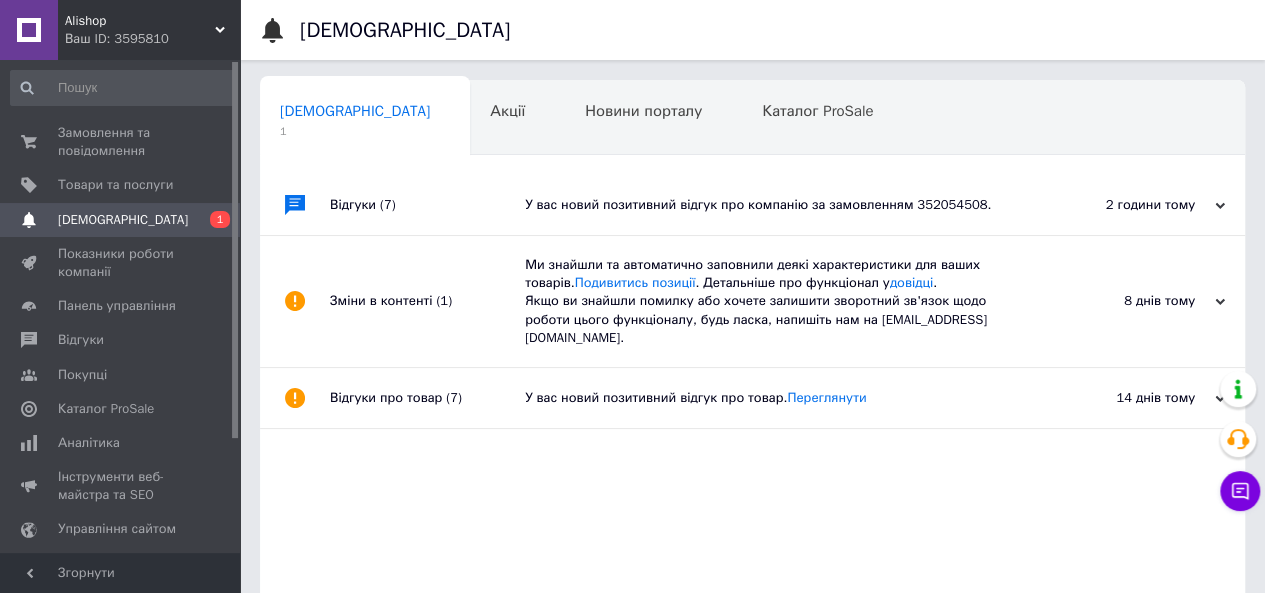 click on "2 години тому [DATE]" at bounding box center [1135, 205] 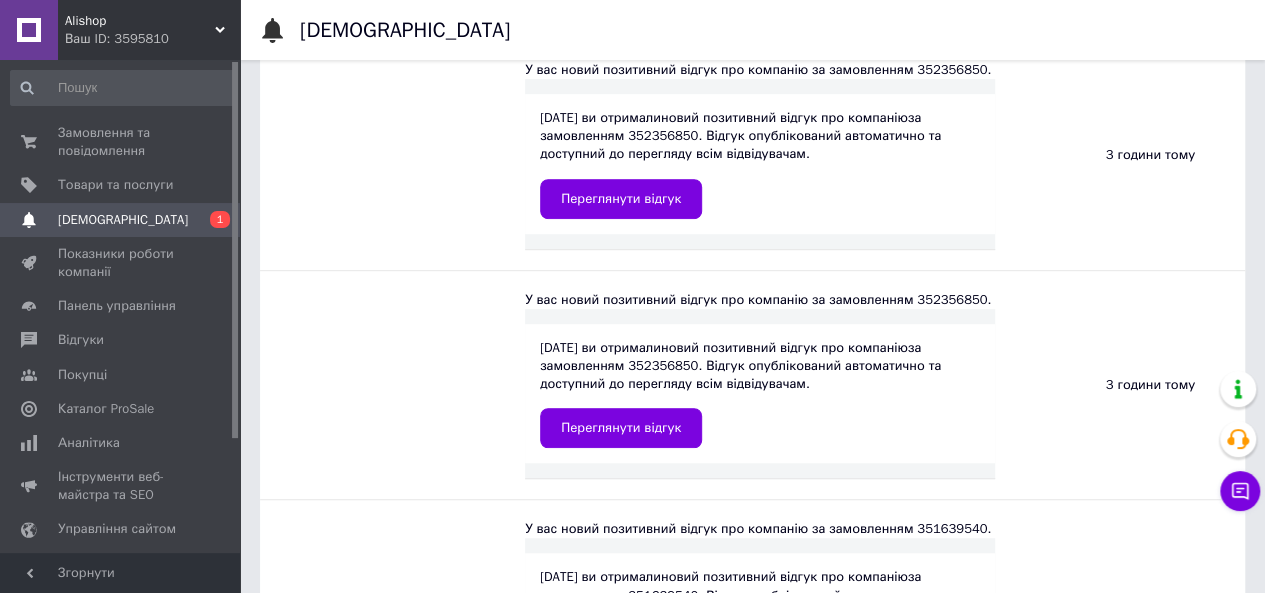 scroll, scrollTop: 0, scrollLeft: 0, axis: both 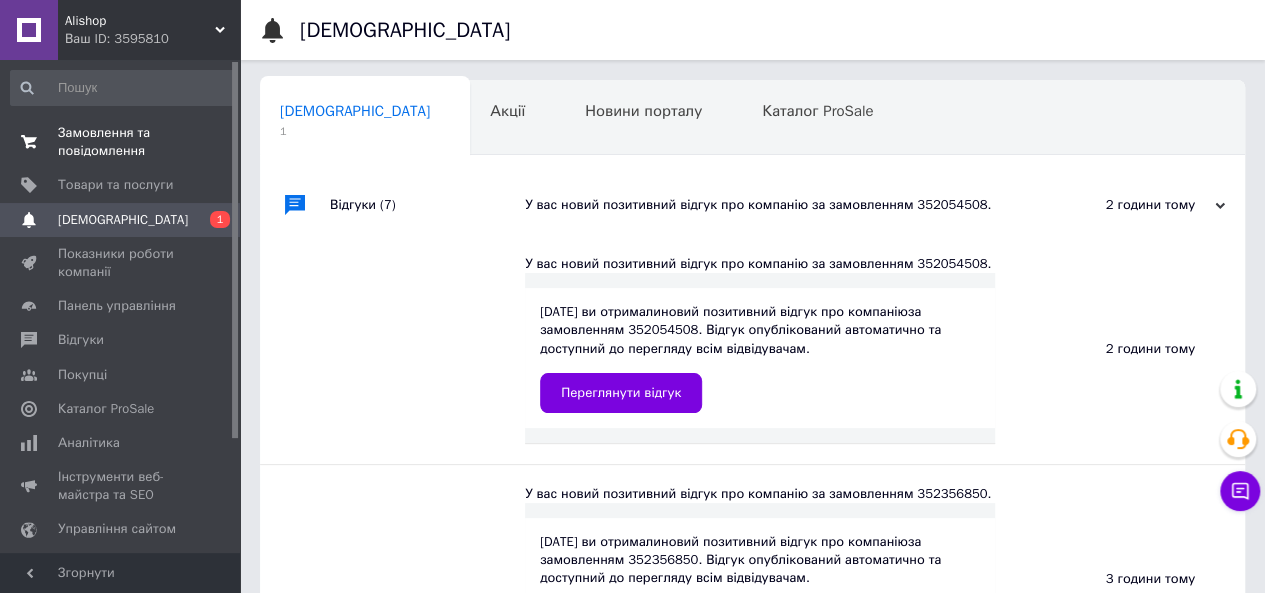 click on "Замовлення та повідомлення" at bounding box center (121, 142) 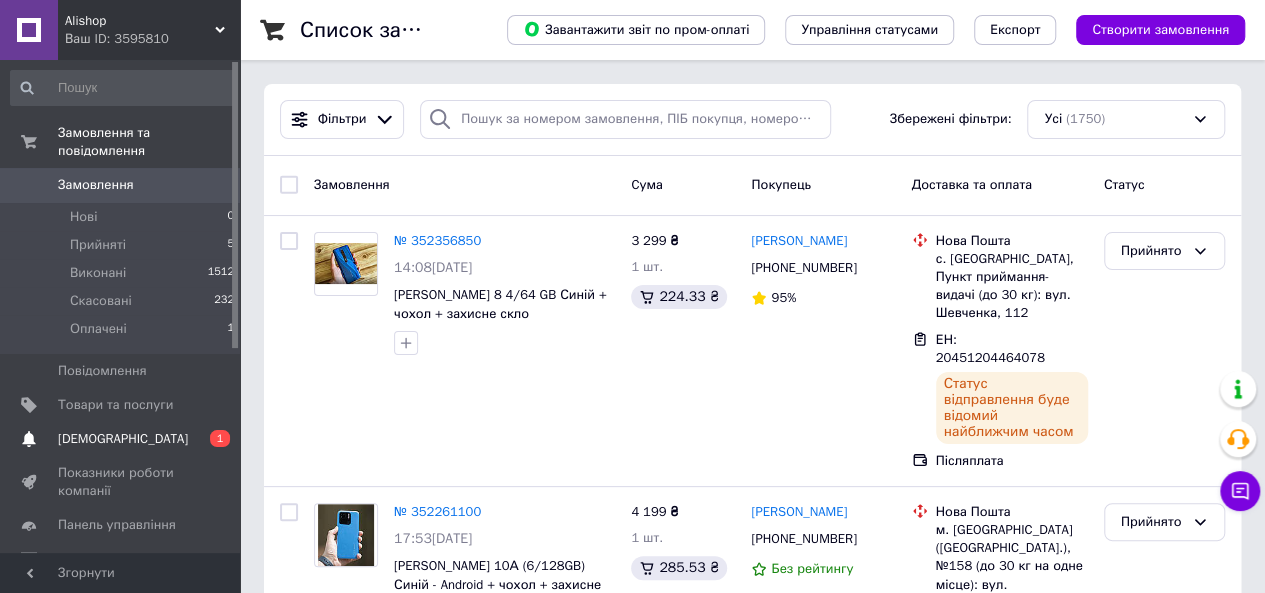 click on "[DEMOGRAPHIC_DATA]" at bounding box center [121, 439] 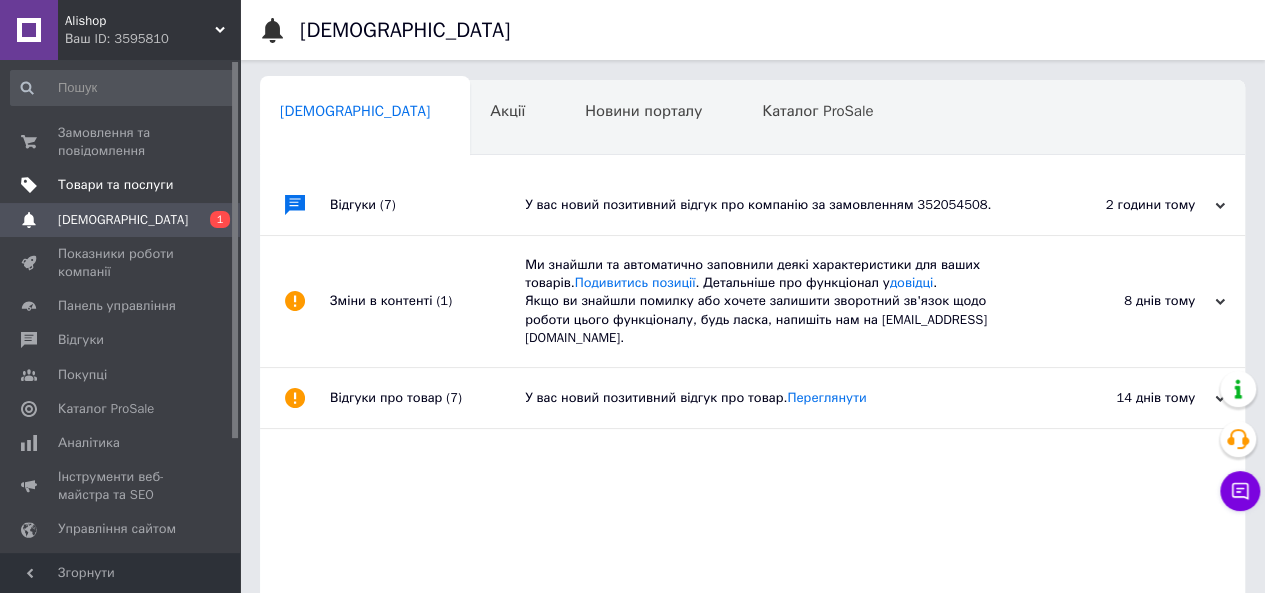 click on "Товари та послуги" at bounding box center (121, 185) 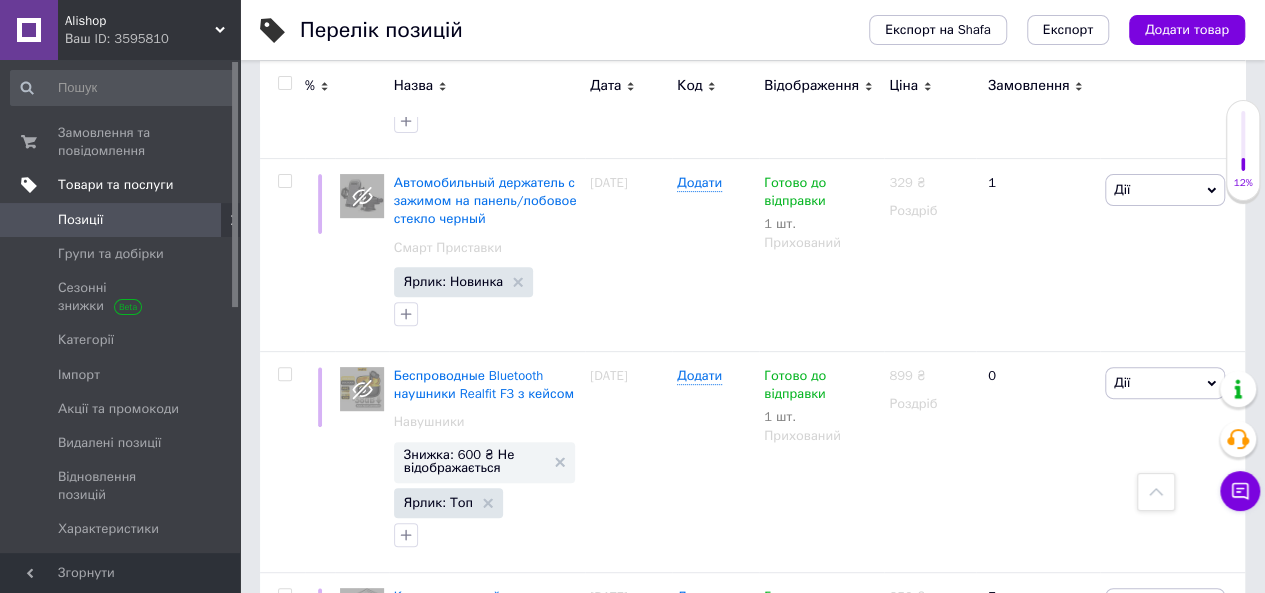 scroll, scrollTop: 4294, scrollLeft: 0, axis: vertical 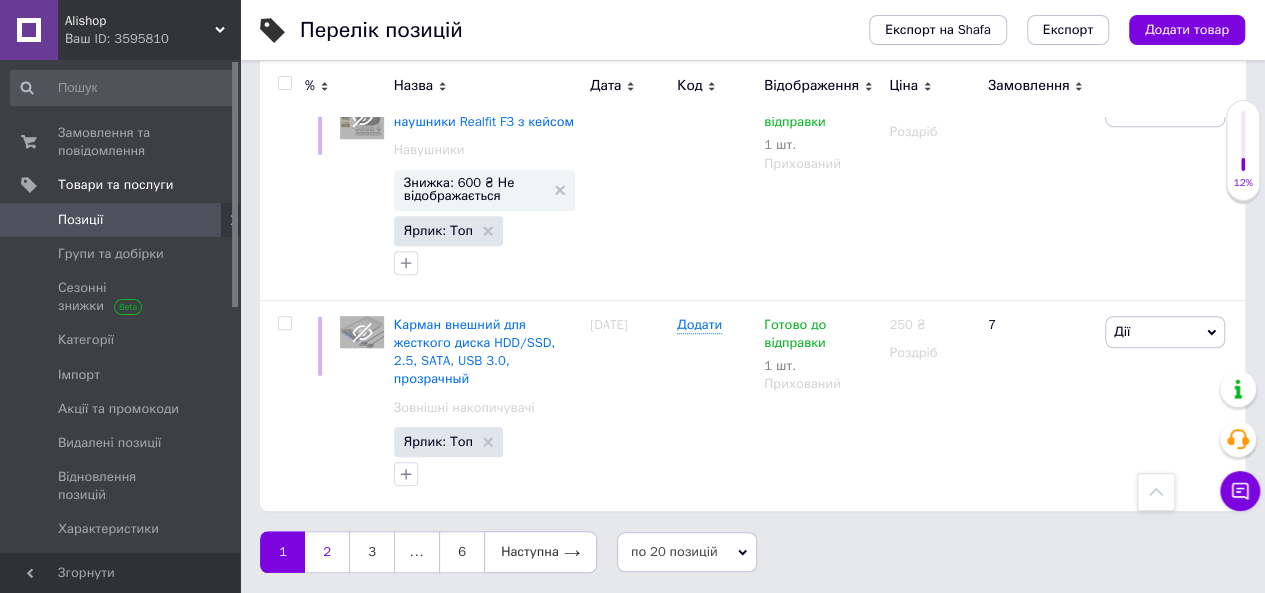 click on "2" at bounding box center (327, 552) 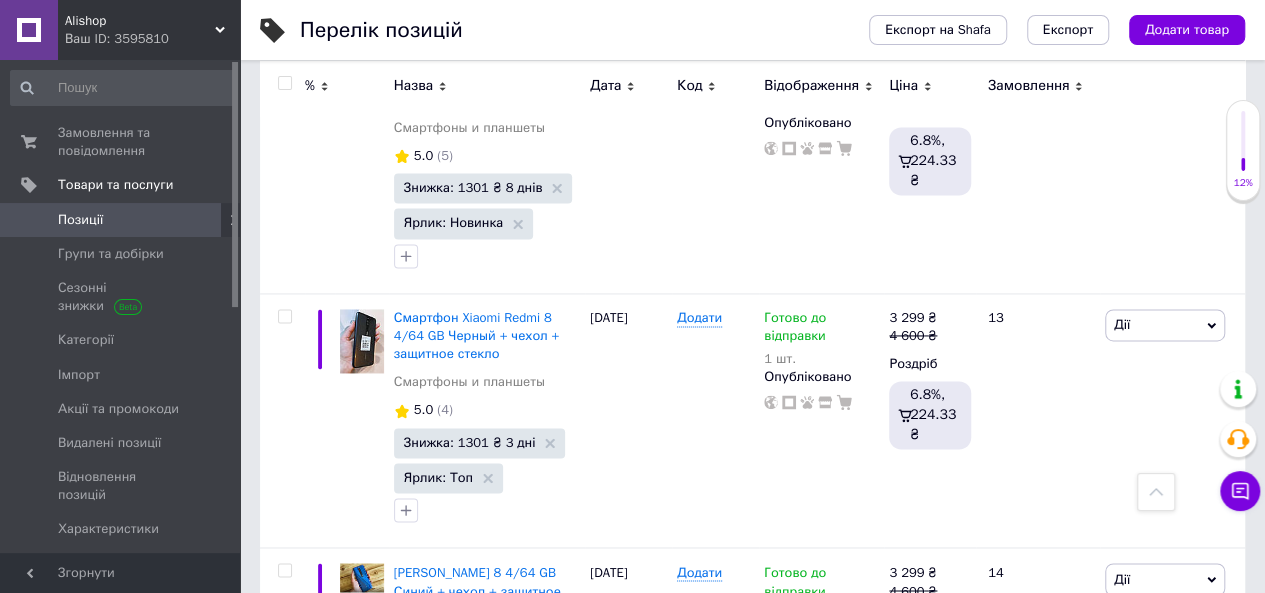 scroll, scrollTop: 1329, scrollLeft: 0, axis: vertical 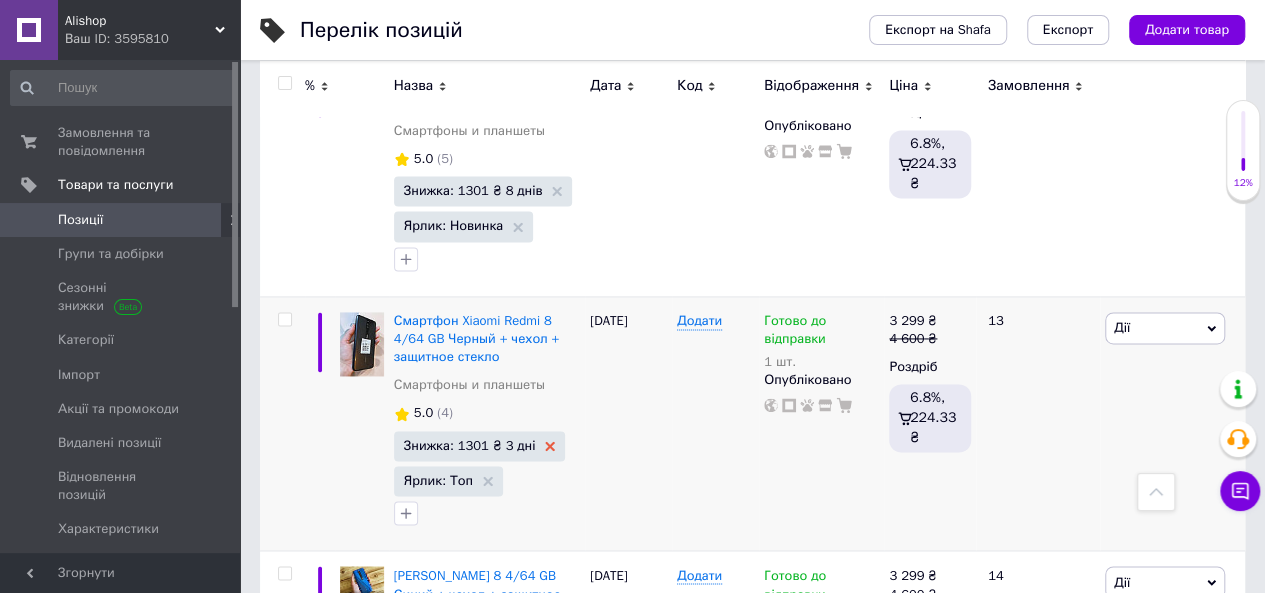 click 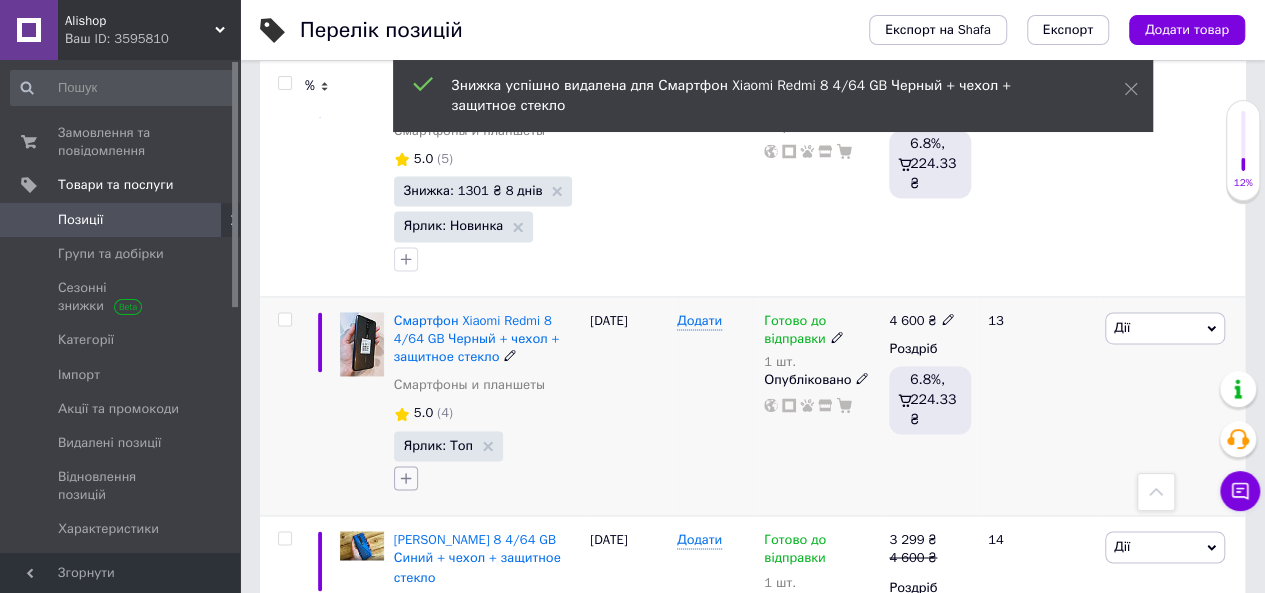 click 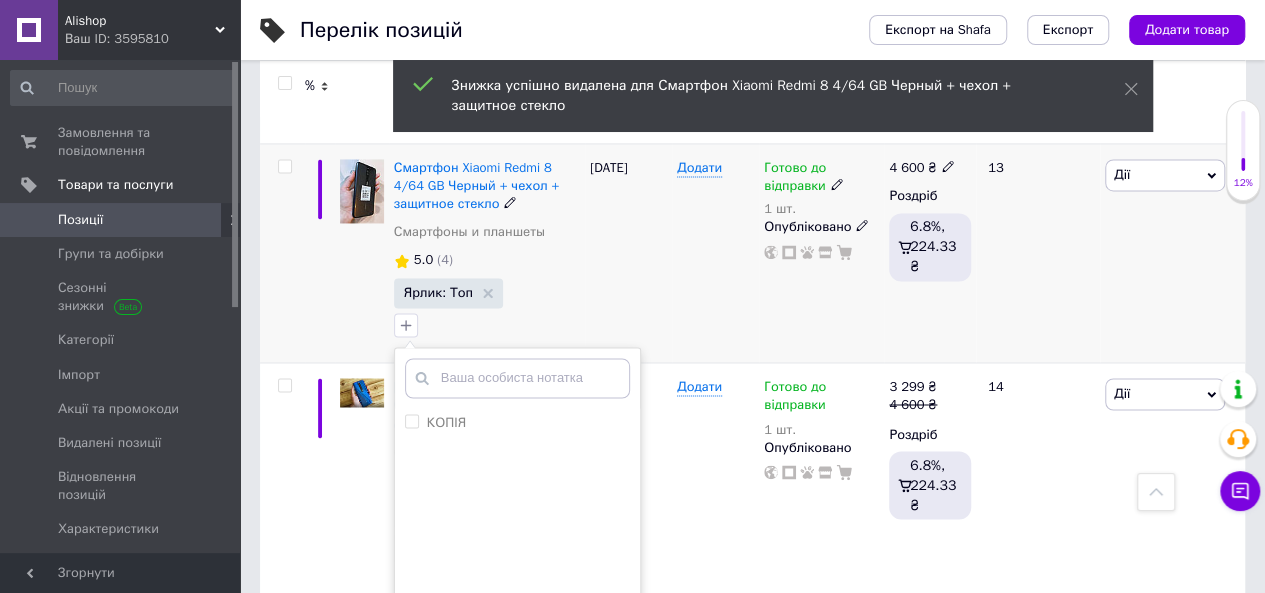 click at bounding box center [517, 378] 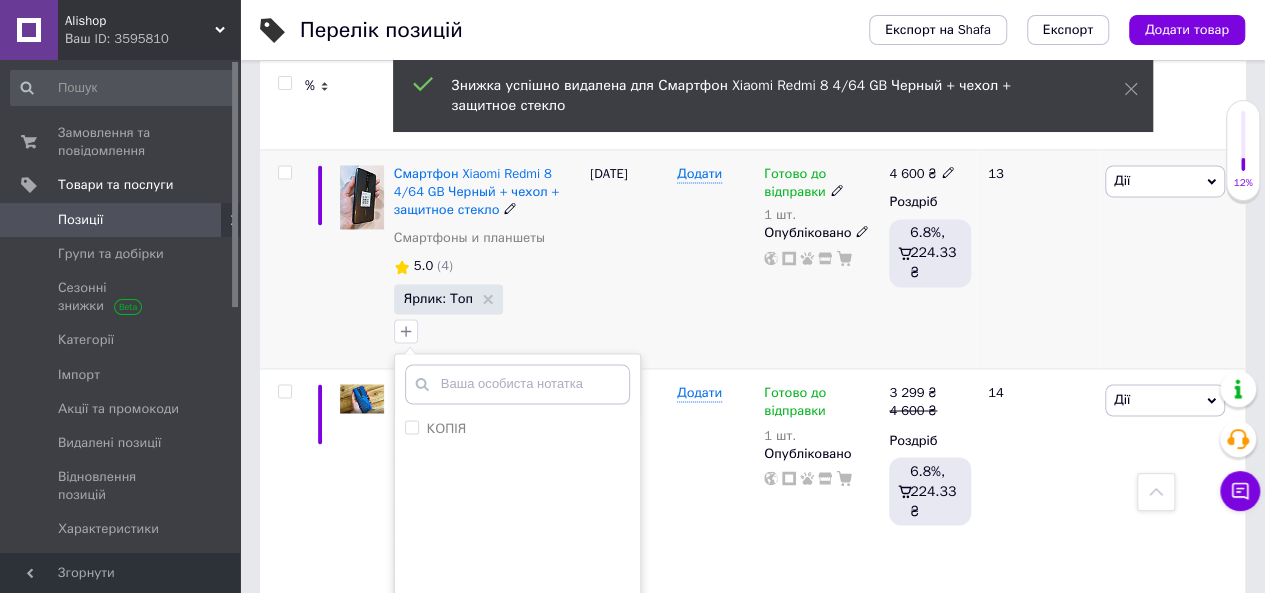 scroll, scrollTop: 1388, scrollLeft: 0, axis: vertical 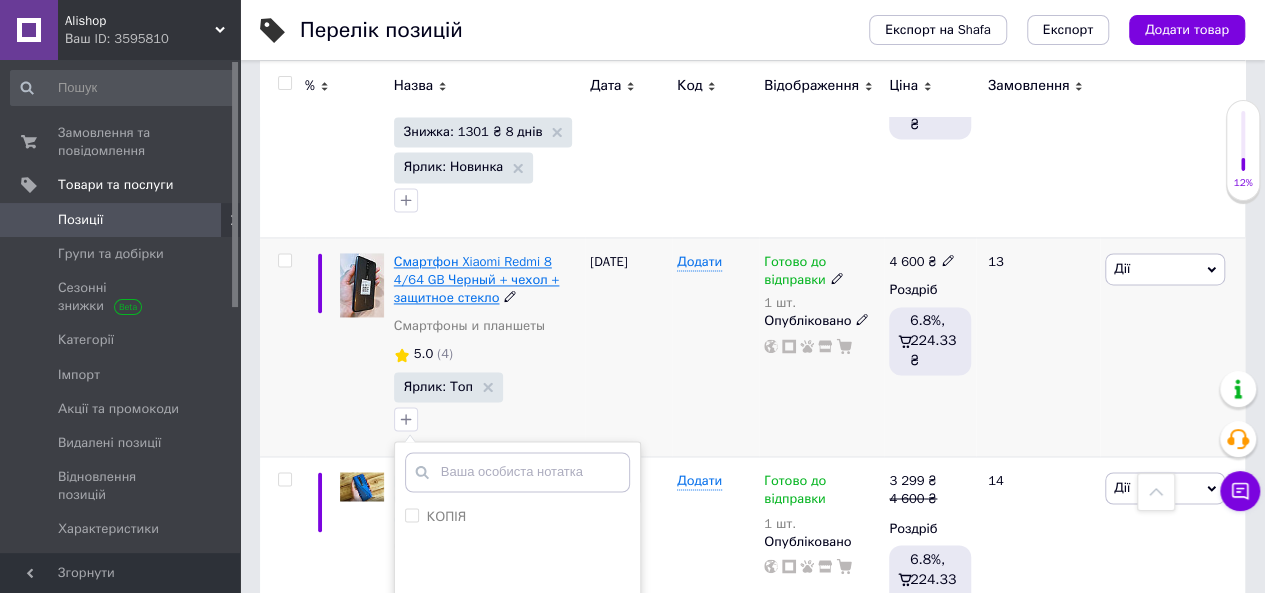 click on "Смартфон Xiaomi Redmi 8 4/64 GB Черный + чехол + защитное стекло" at bounding box center [477, 279] 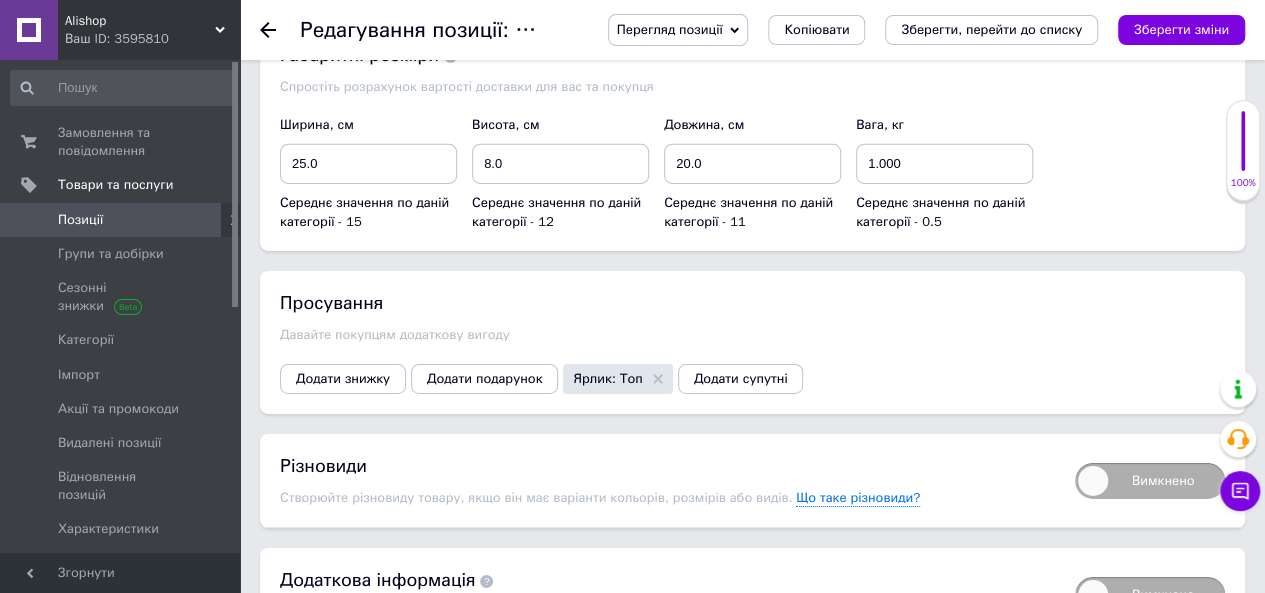 scroll, scrollTop: 3150, scrollLeft: 0, axis: vertical 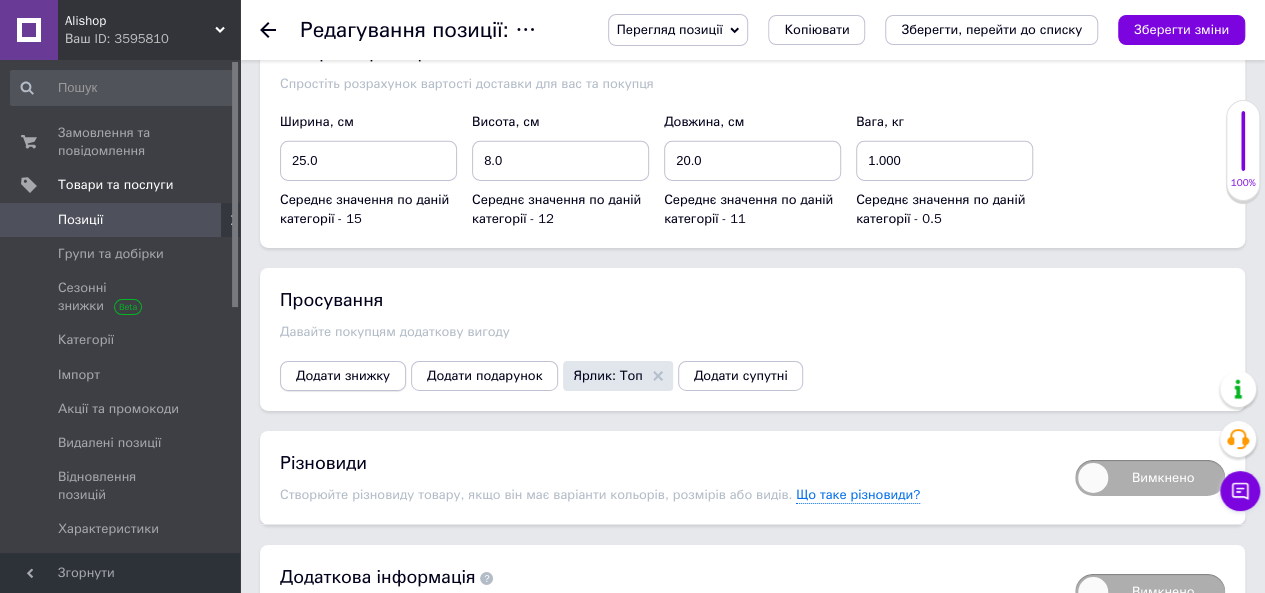click on "Додати знижку" at bounding box center (343, 376) 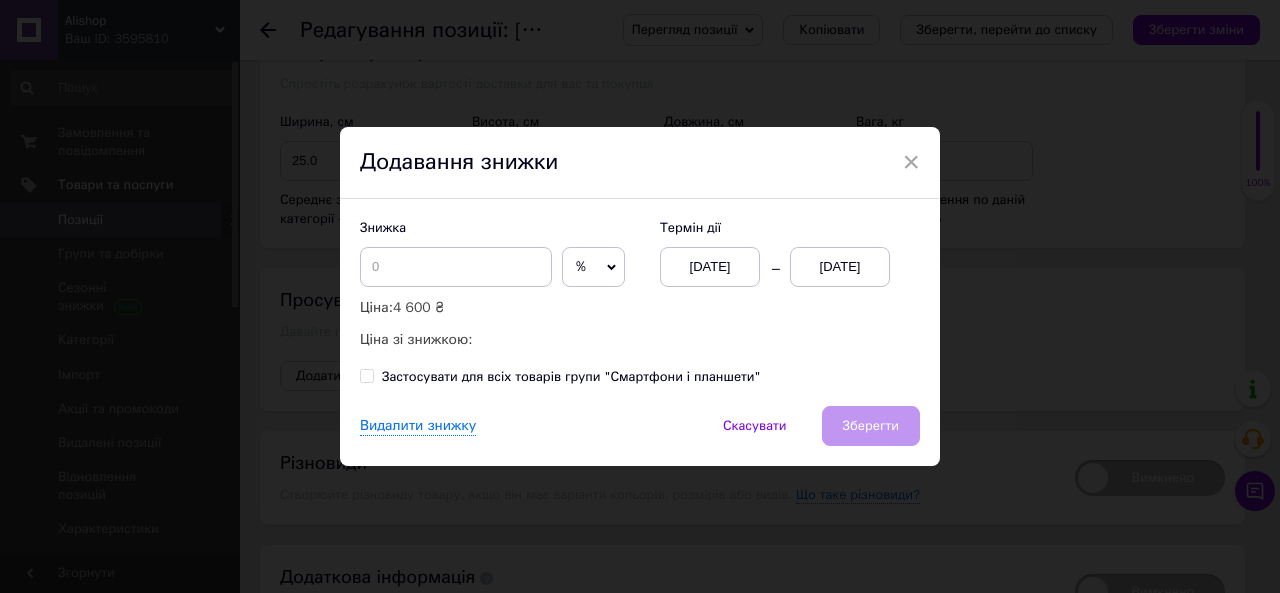 click on "%" at bounding box center (593, 267) 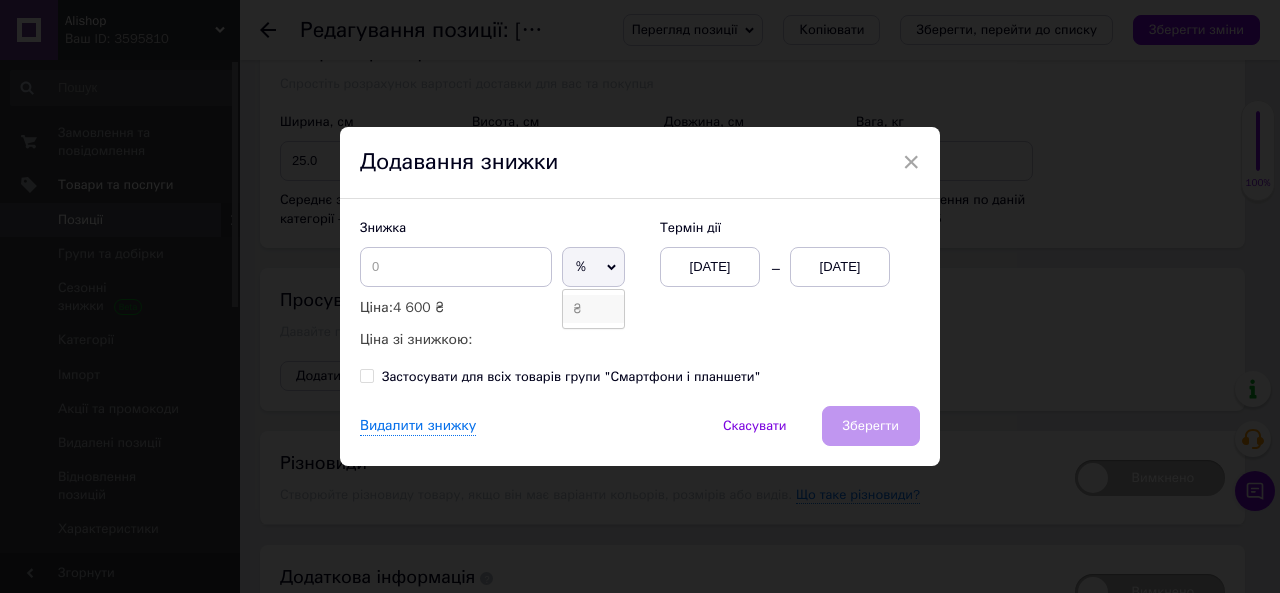 click on "₴" at bounding box center (593, 309) 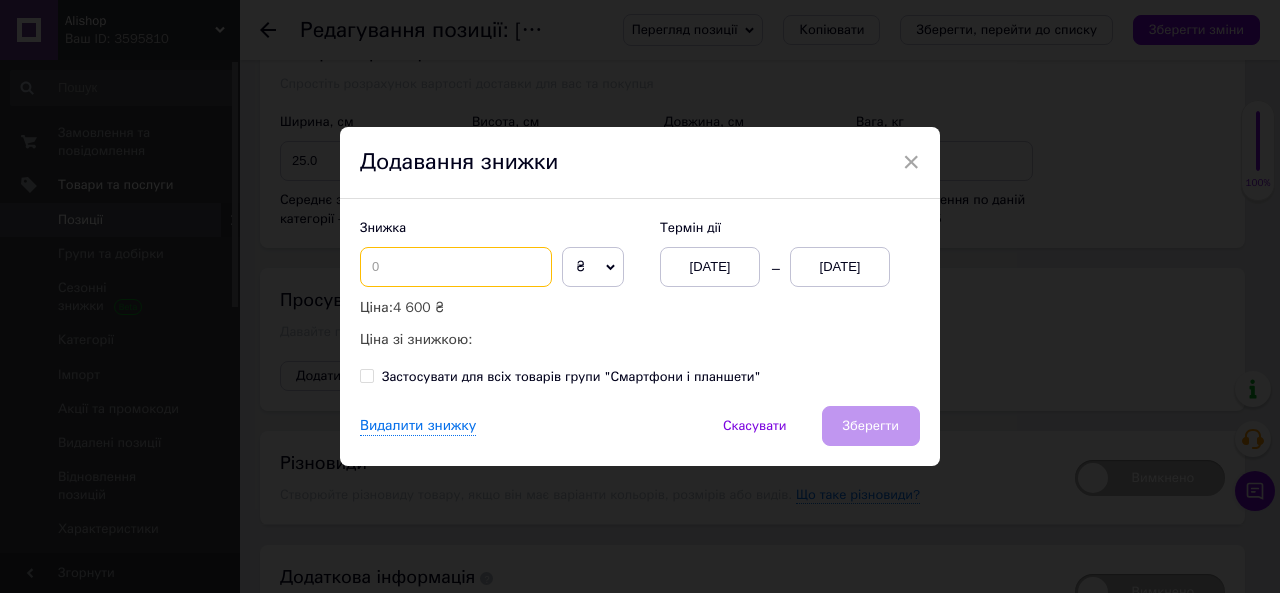 click at bounding box center [456, 267] 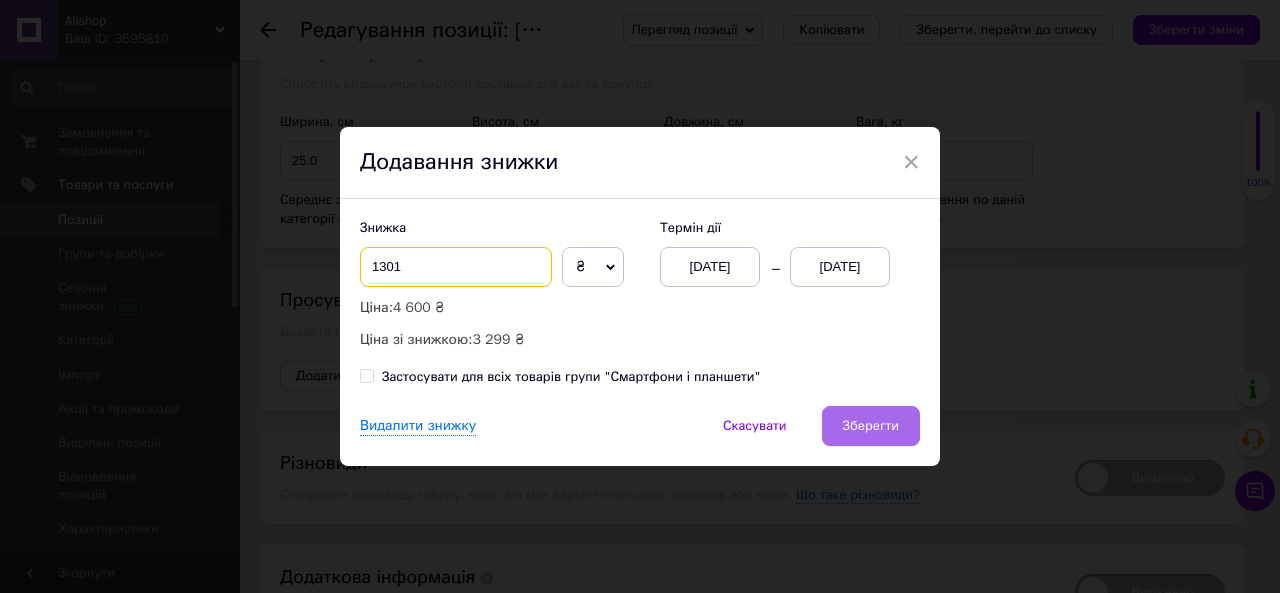 type on "1301" 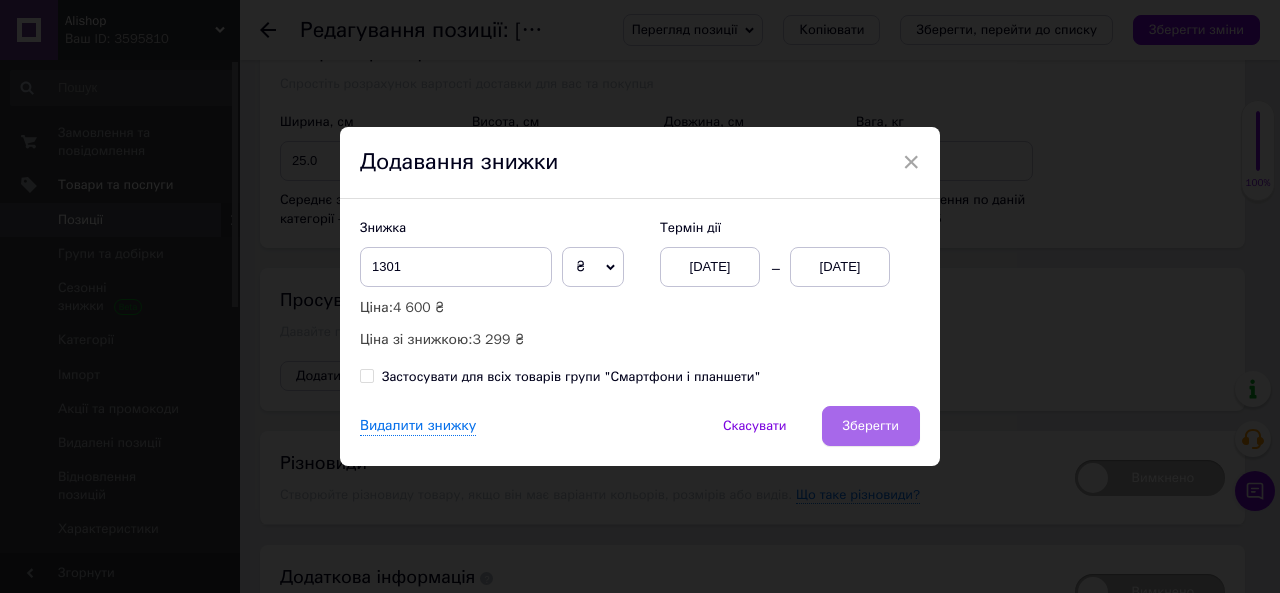 click on "Зберегти" at bounding box center (871, 426) 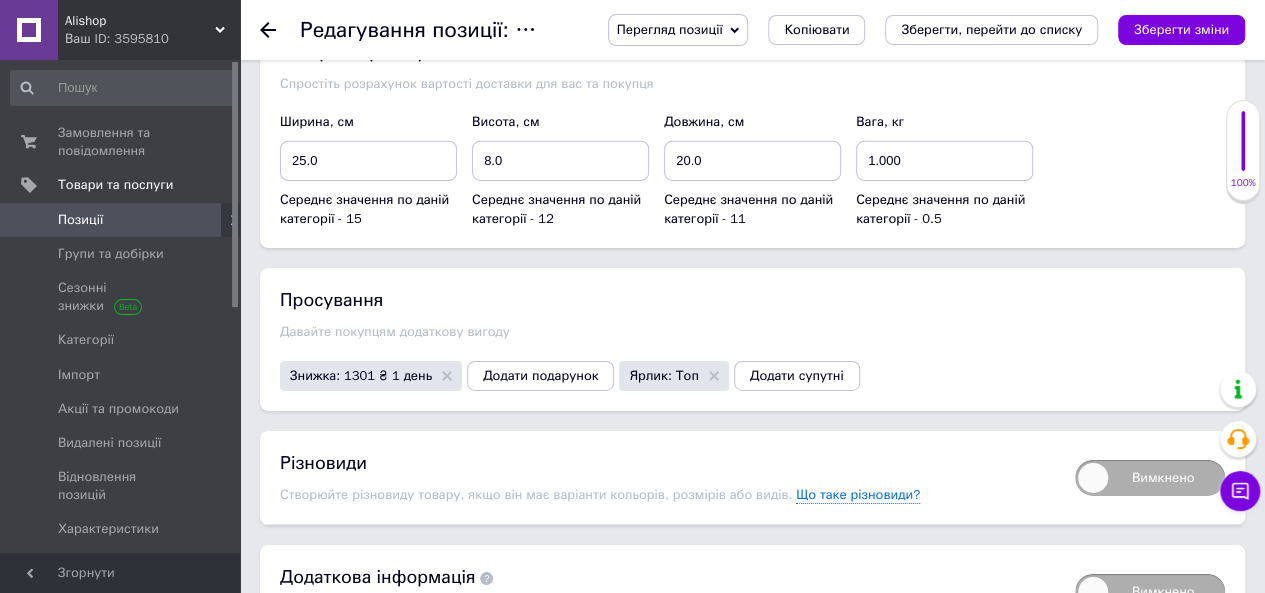 click on "Знижка: 1301 ₴ 1 день" at bounding box center (361, 375) 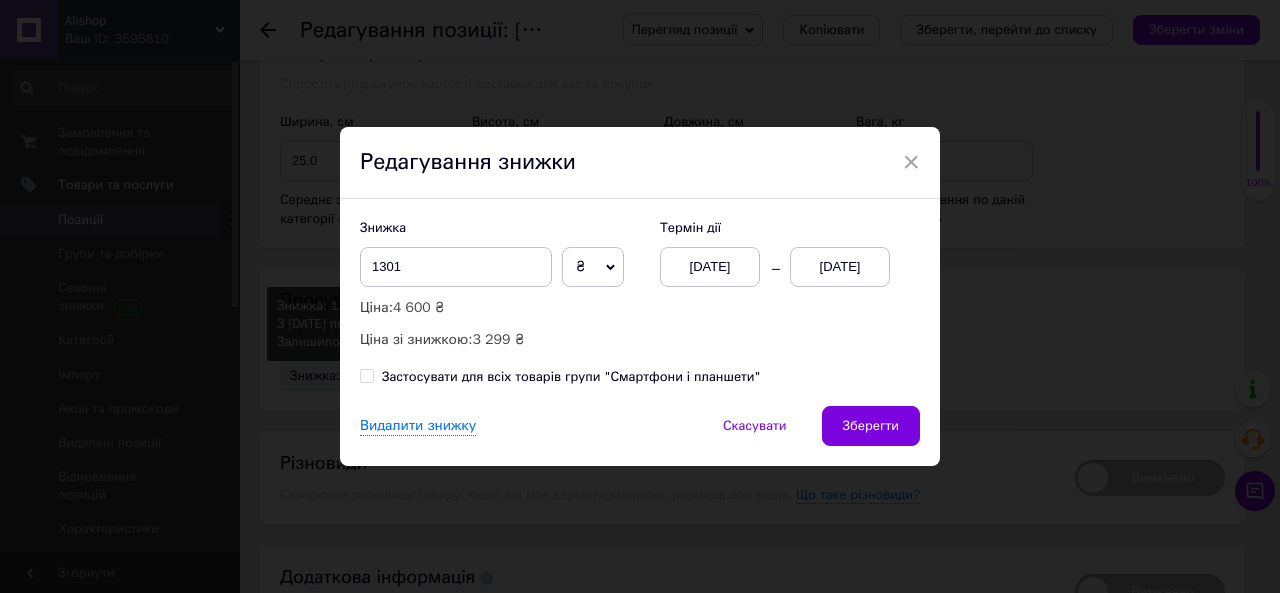 click on "[DATE]" at bounding box center [840, 267] 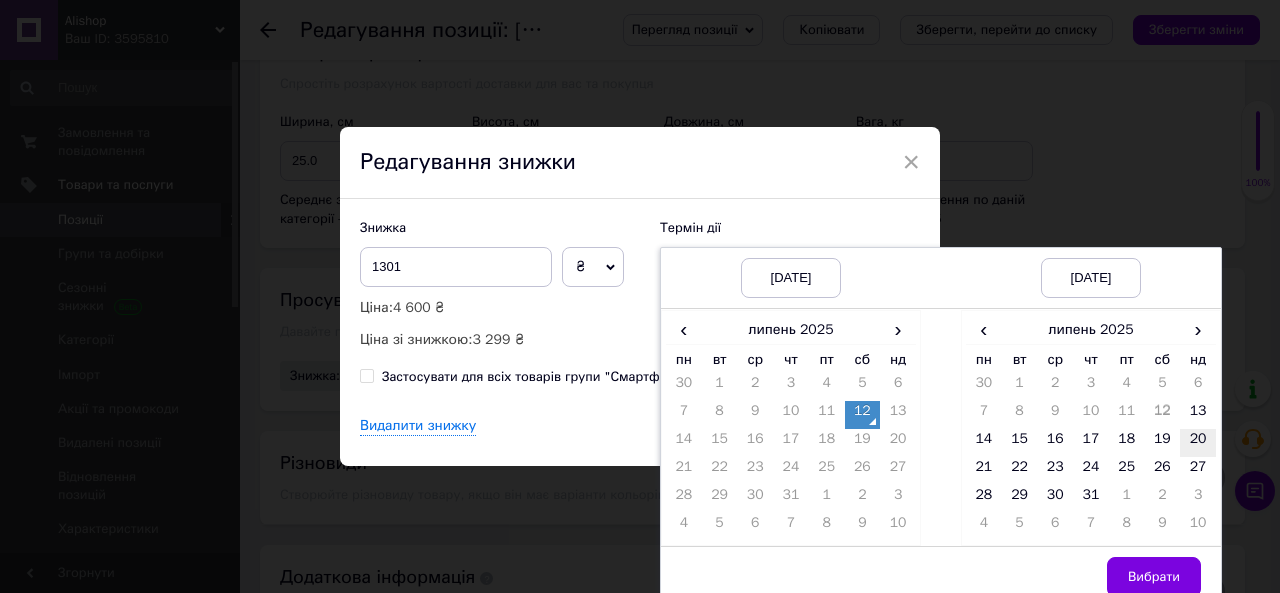 click on "20" at bounding box center [1198, 443] 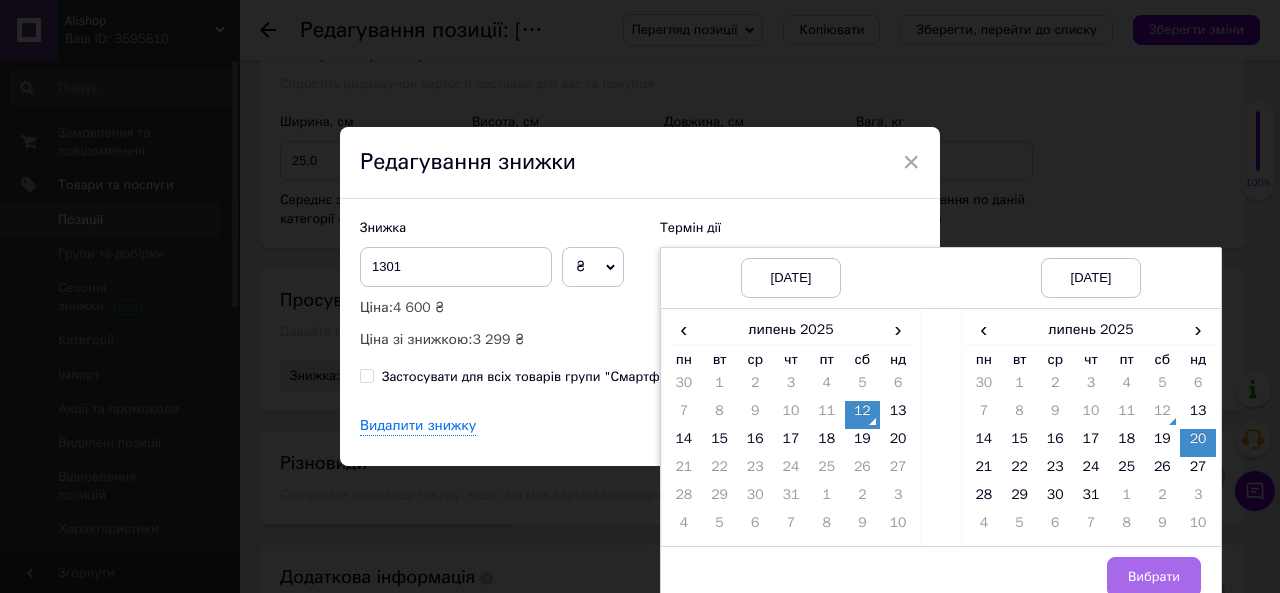 click on "Вибрати" at bounding box center (1154, 577) 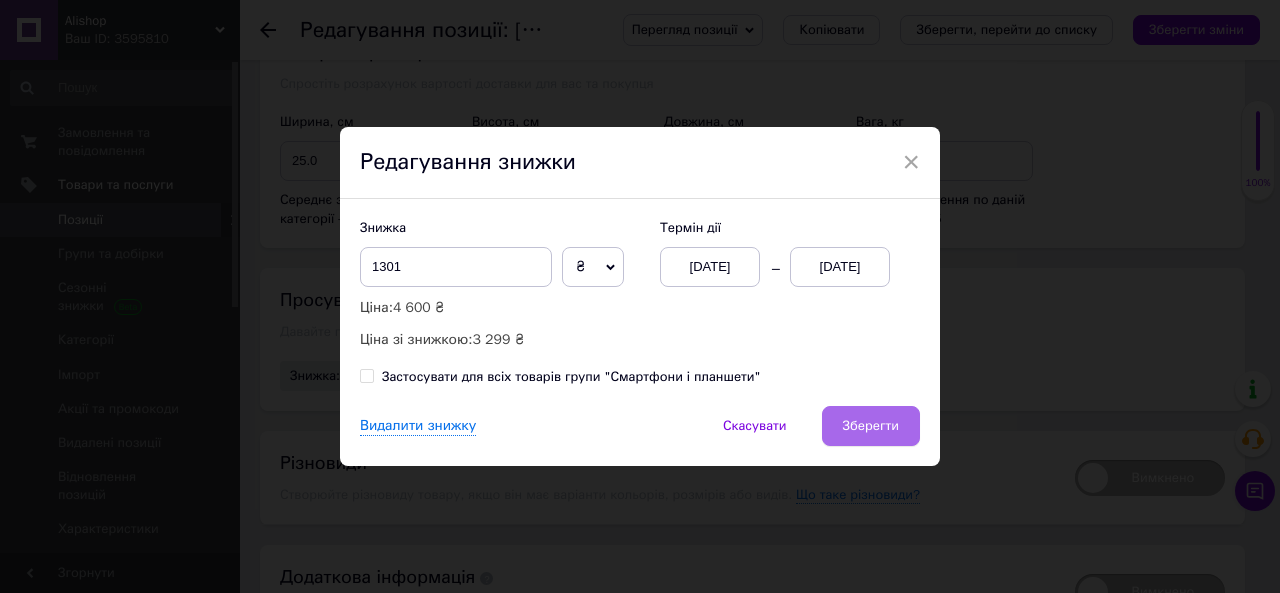 click on "Зберегти" at bounding box center [871, 426] 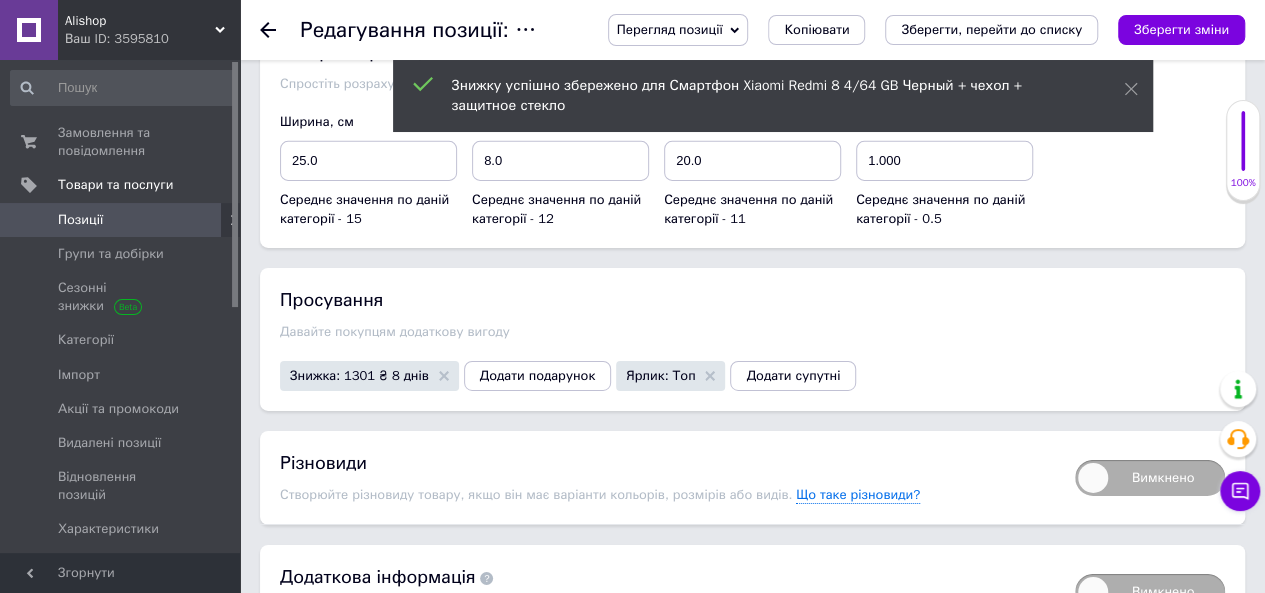 click on "Редагування позиції: [PERSON_NAME] 8 4/64 GB Черный + чехол + защитное стекло Перегляд позиції Зберегти та переглянути на сайті Зберегти та переглянути на маркетплейсі [DOMAIN_NAME] Копіювати Зберегти, перейти до списку Зберегти зміни" at bounding box center [752, 30] 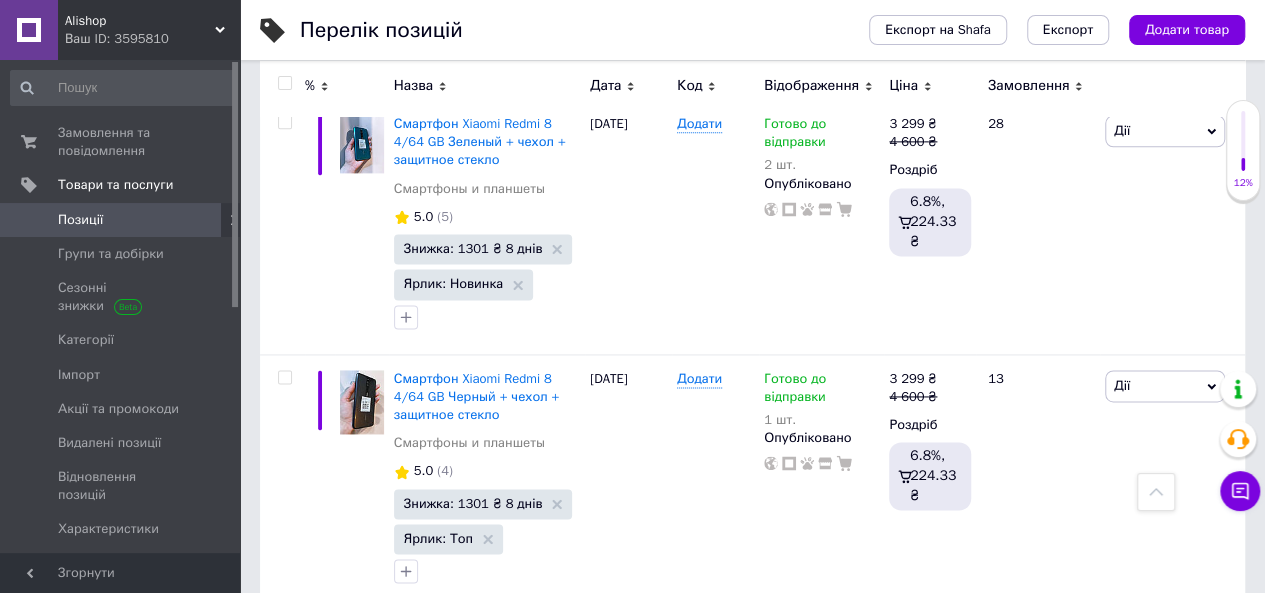 scroll, scrollTop: 1266, scrollLeft: 0, axis: vertical 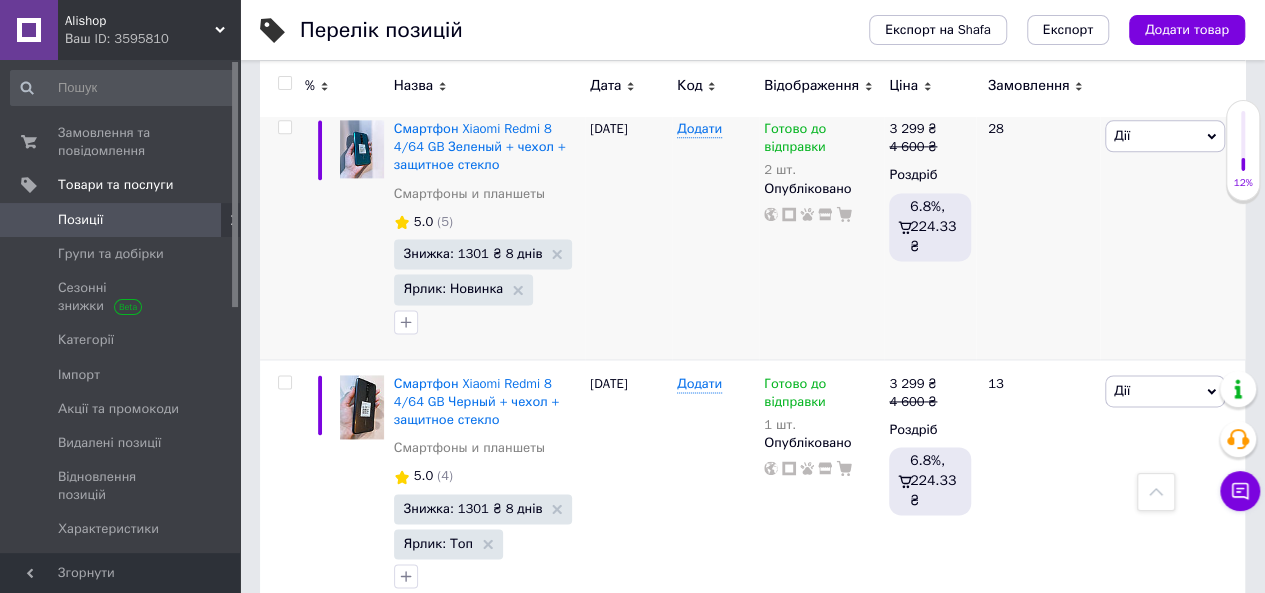 click on "Знижка: 1301 ₴ 8 днів" at bounding box center [473, 253] 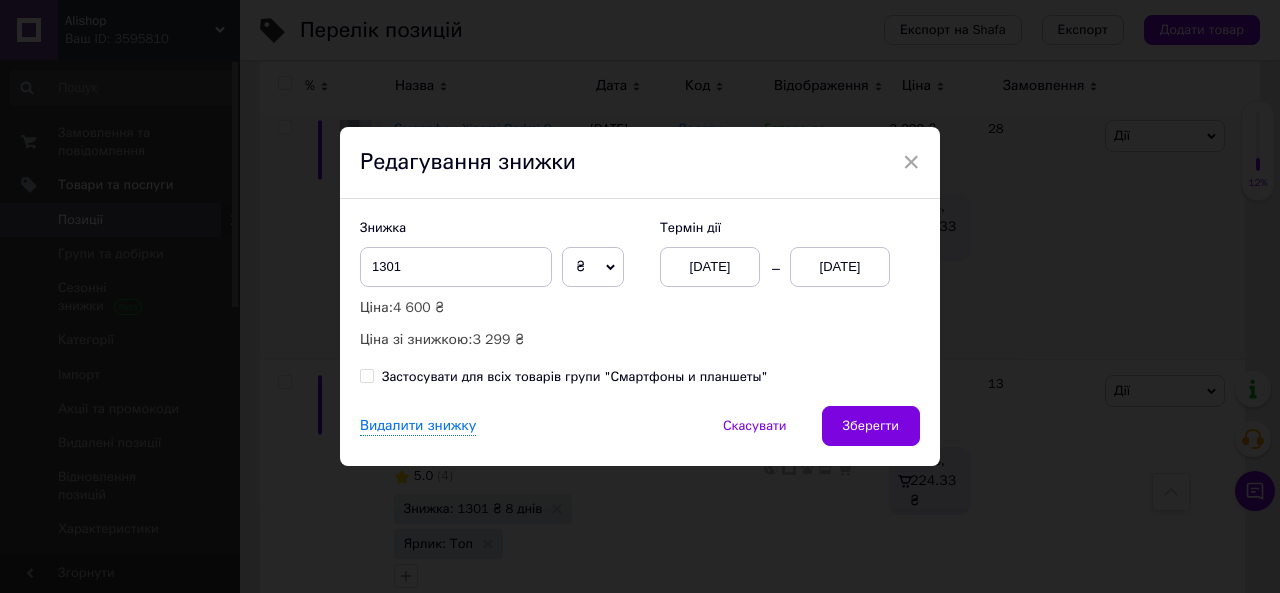 click on "[DATE]" at bounding box center (840, 267) 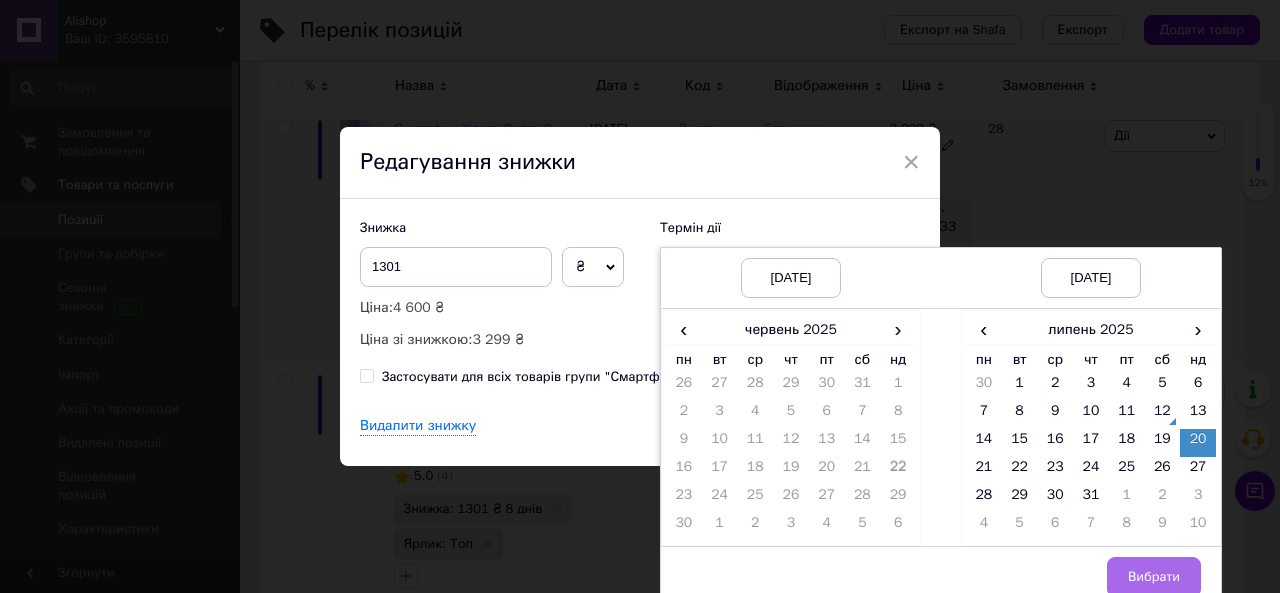 click on "Вибрати" at bounding box center [1154, 577] 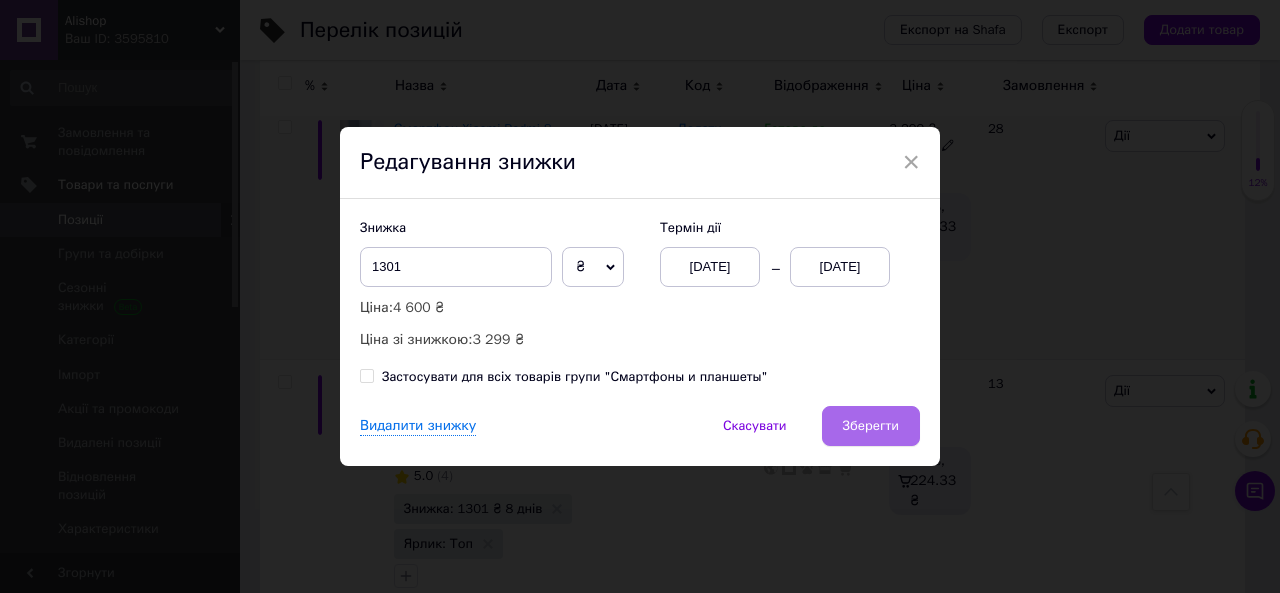 click on "Зберегти" at bounding box center [871, 426] 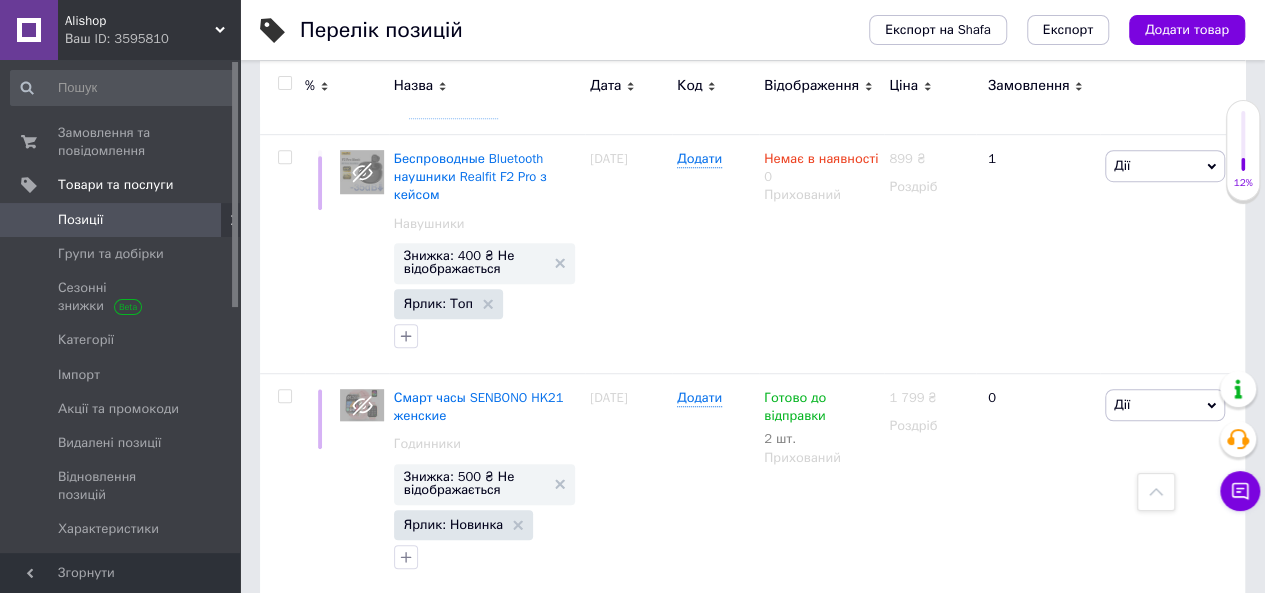 scroll, scrollTop: 0, scrollLeft: 0, axis: both 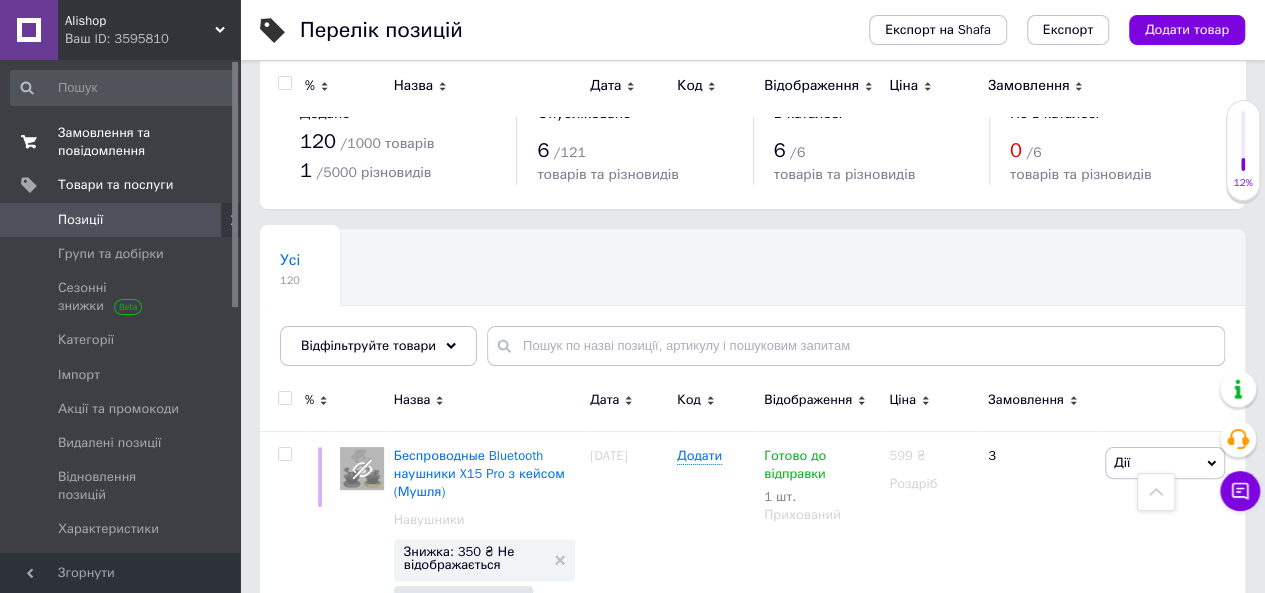 click on "Замовлення та повідомлення" at bounding box center [121, 142] 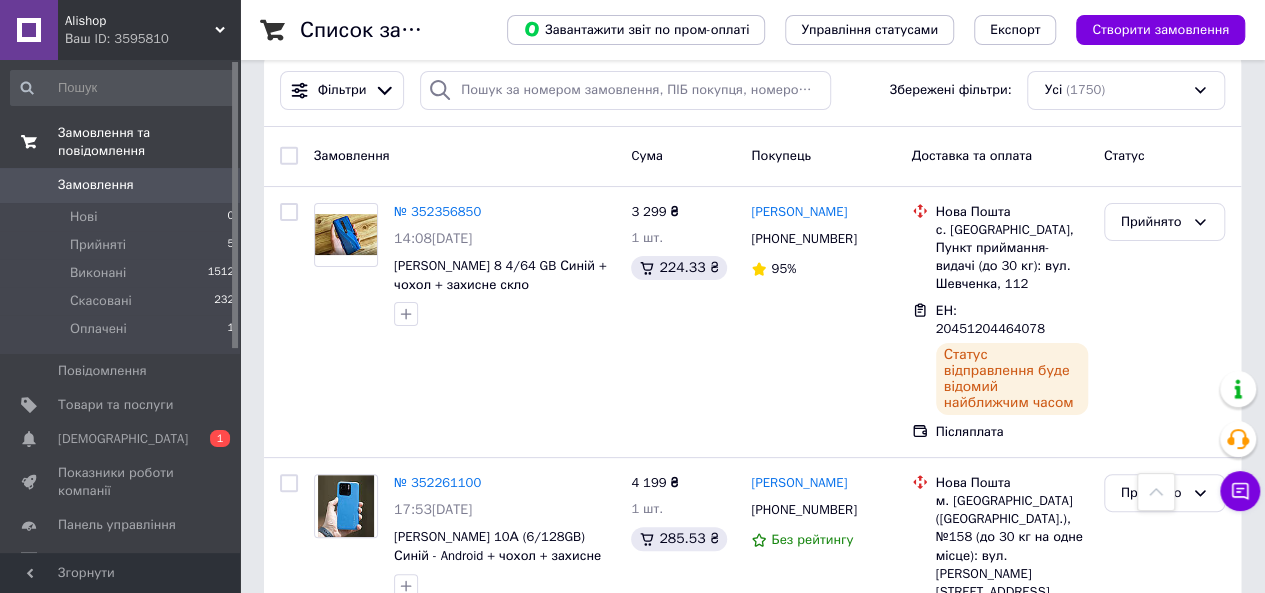 scroll, scrollTop: 0, scrollLeft: 0, axis: both 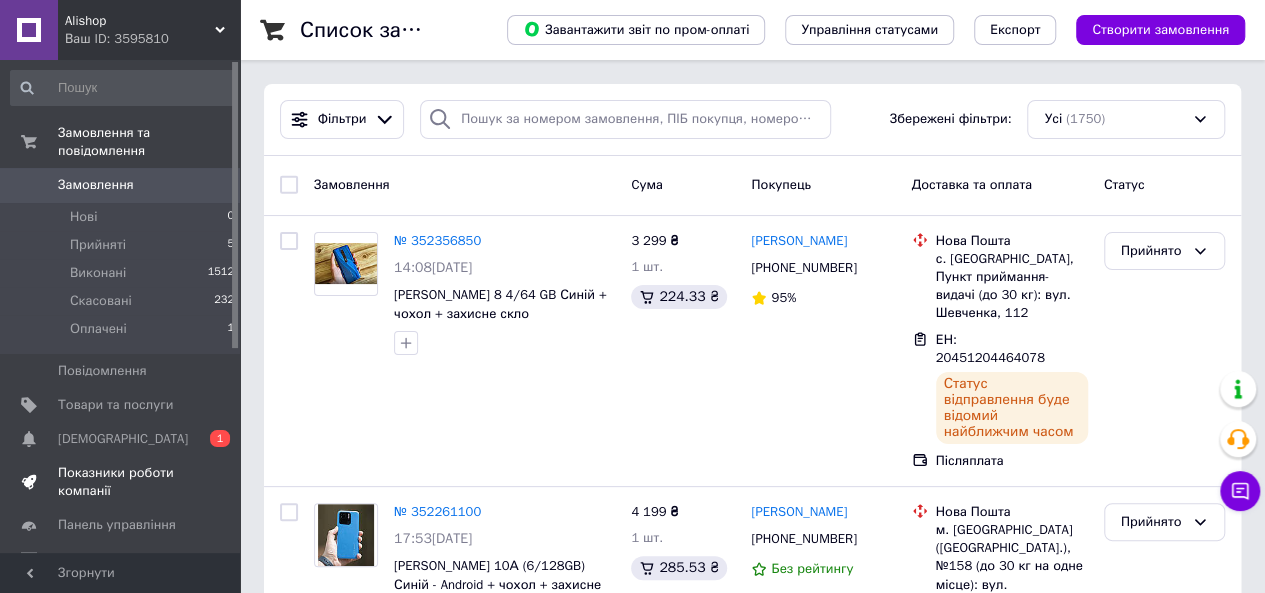 click on "Показники роботи компанії" at bounding box center [121, 482] 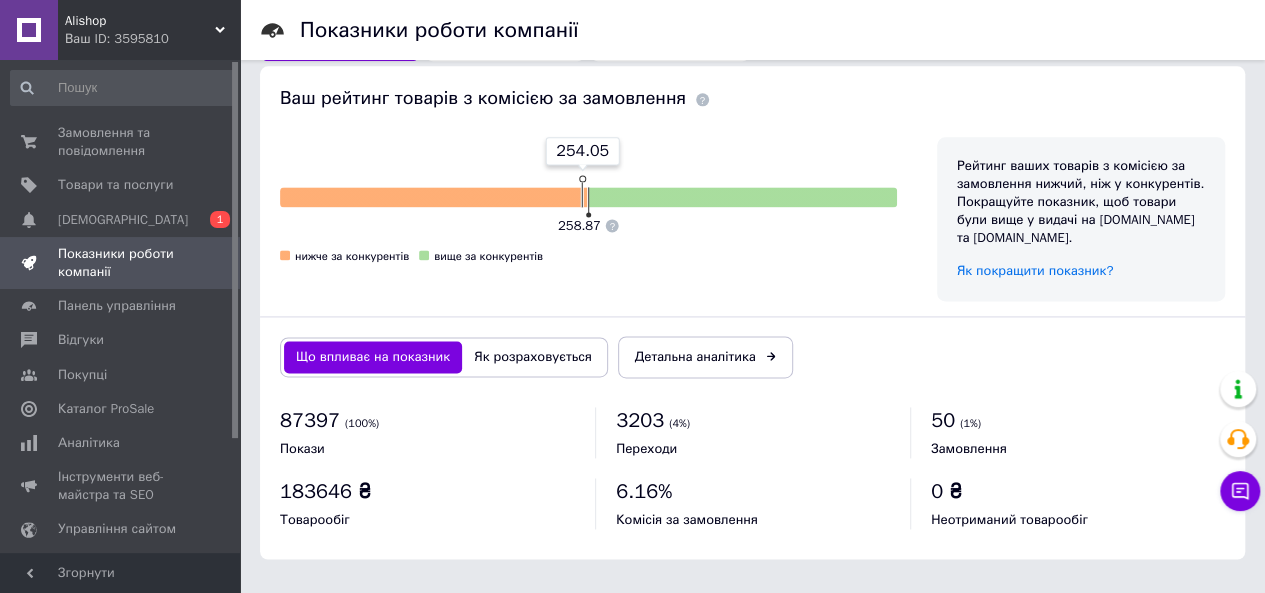 scroll, scrollTop: 1266, scrollLeft: 0, axis: vertical 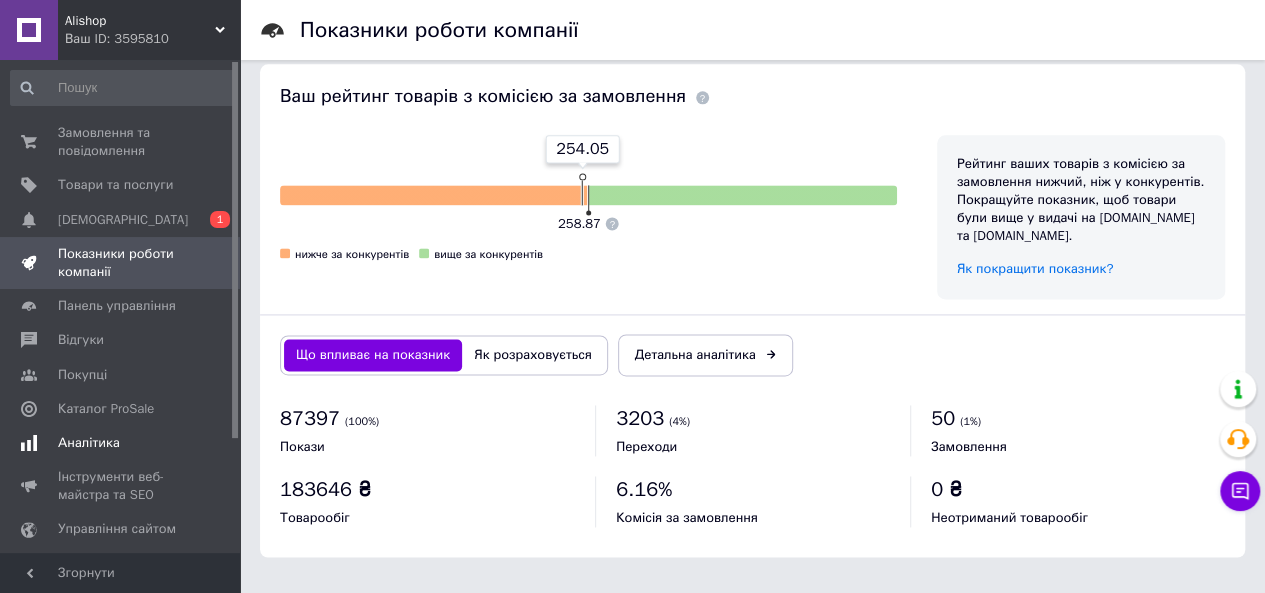click on "Аналітика" at bounding box center (123, 443) 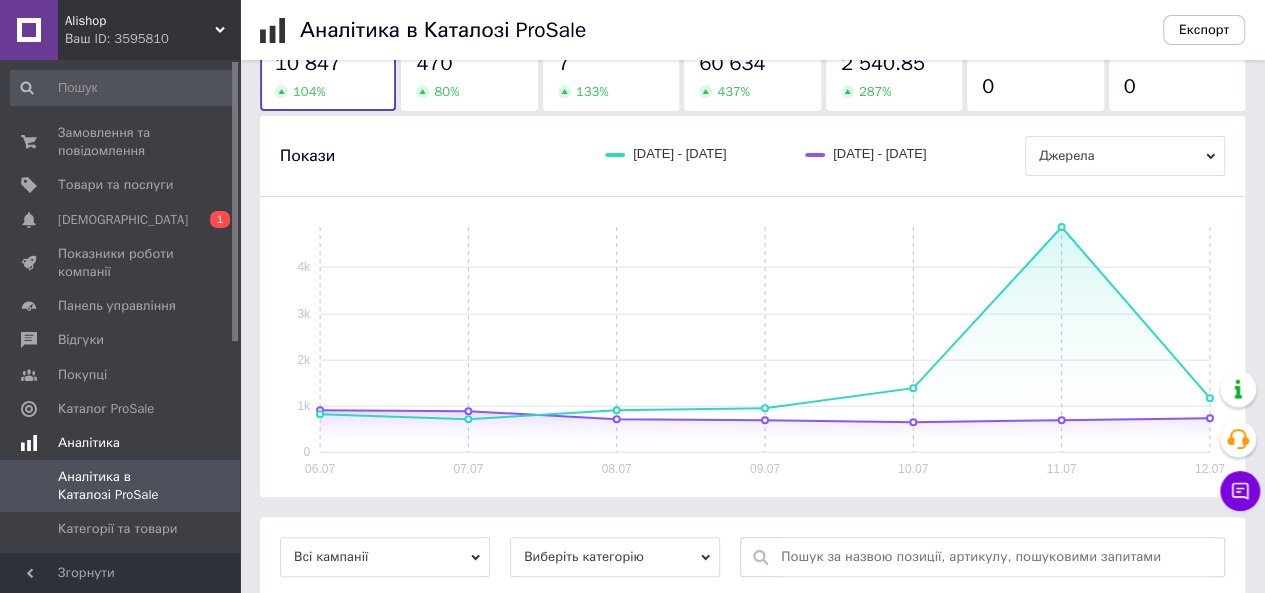 scroll, scrollTop: 254, scrollLeft: 0, axis: vertical 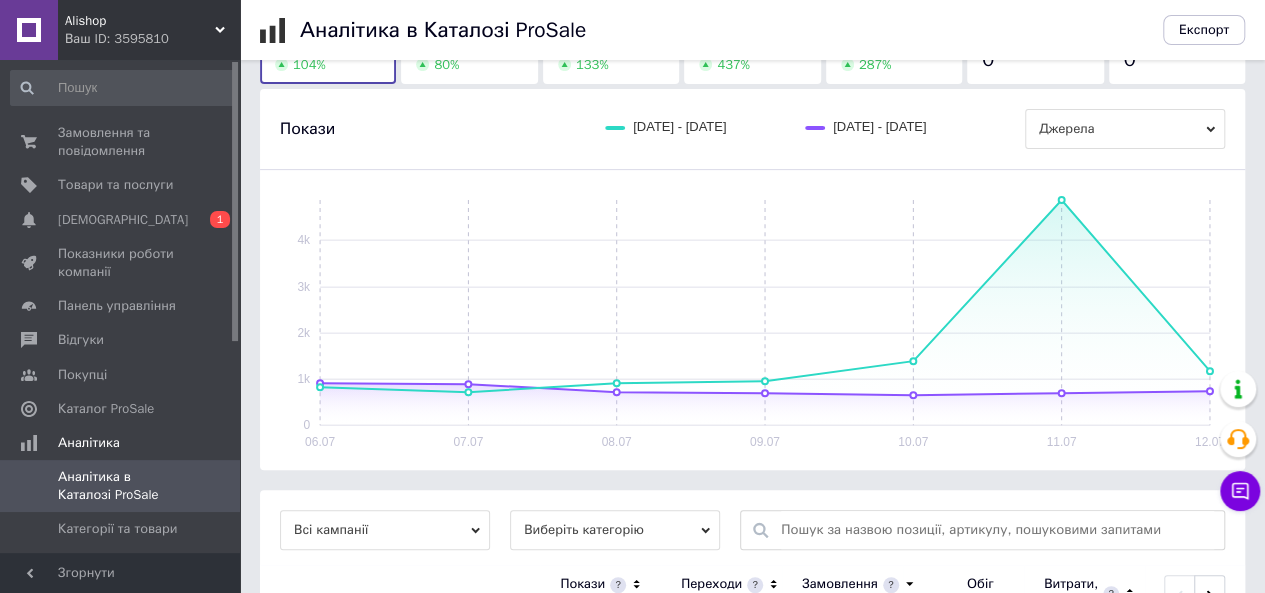 click 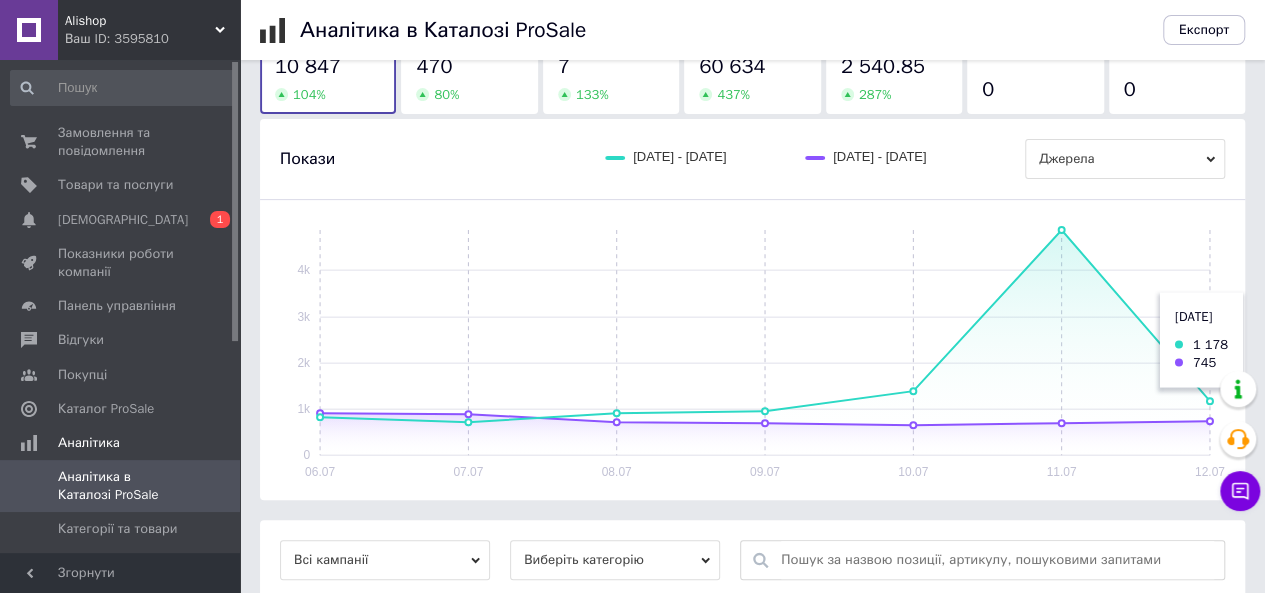 scroll, scrollTop: 188, scrollLeft: 0, axis: vertical 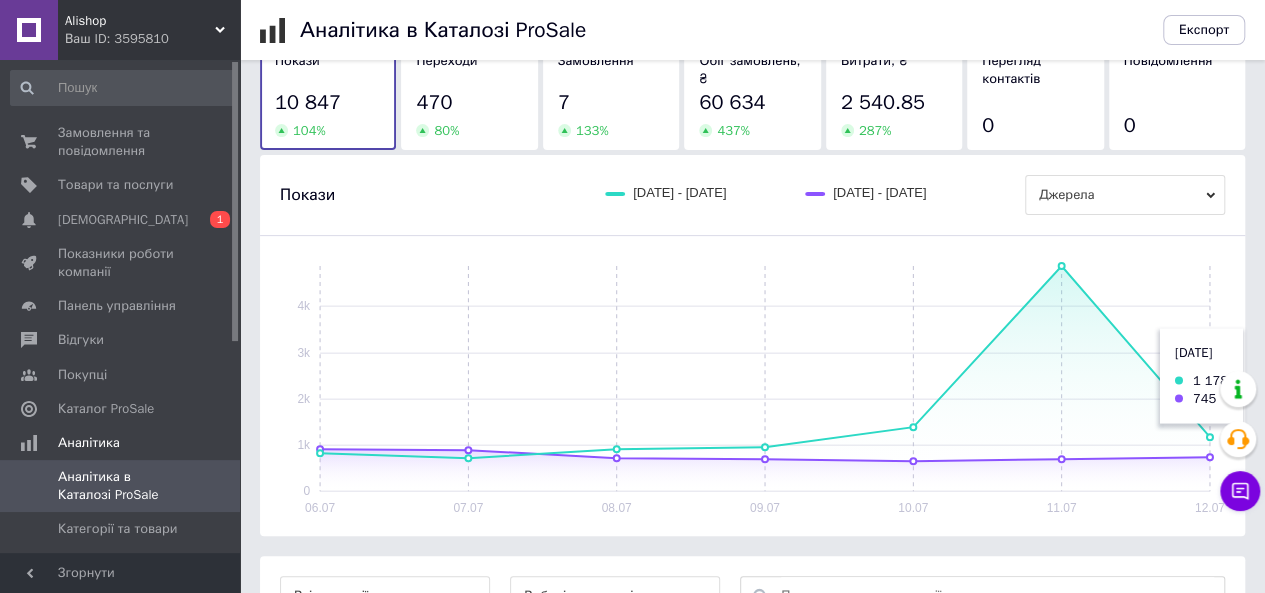 click 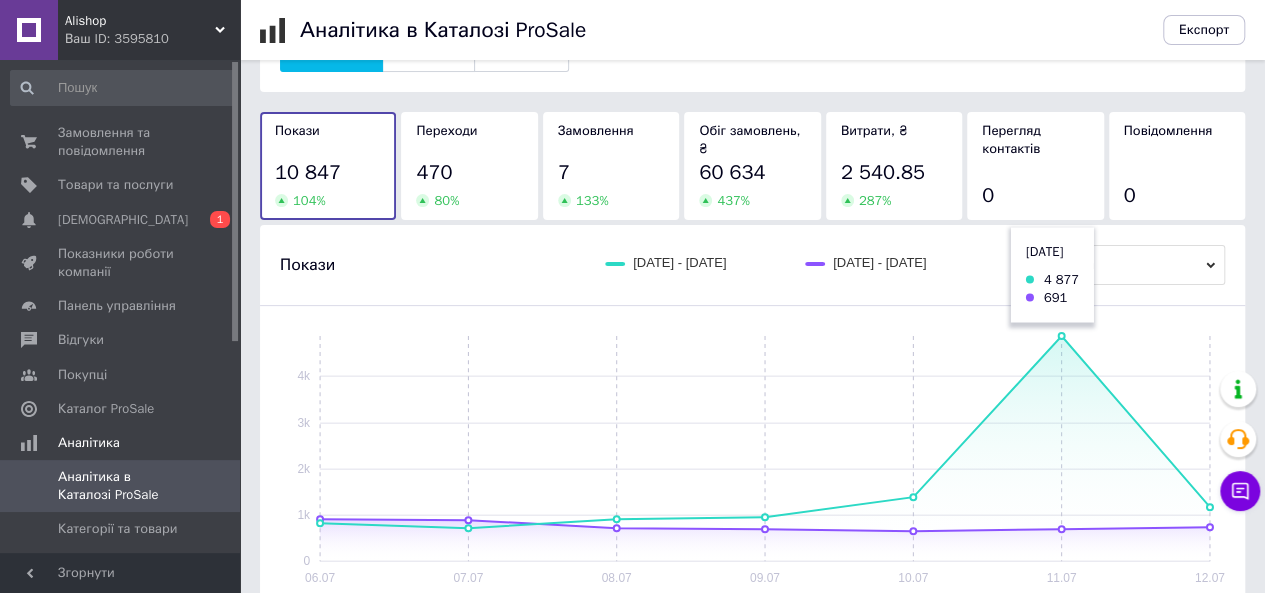 scroll, scrollTop: 117, scrollLeft: 0, axis: vertical 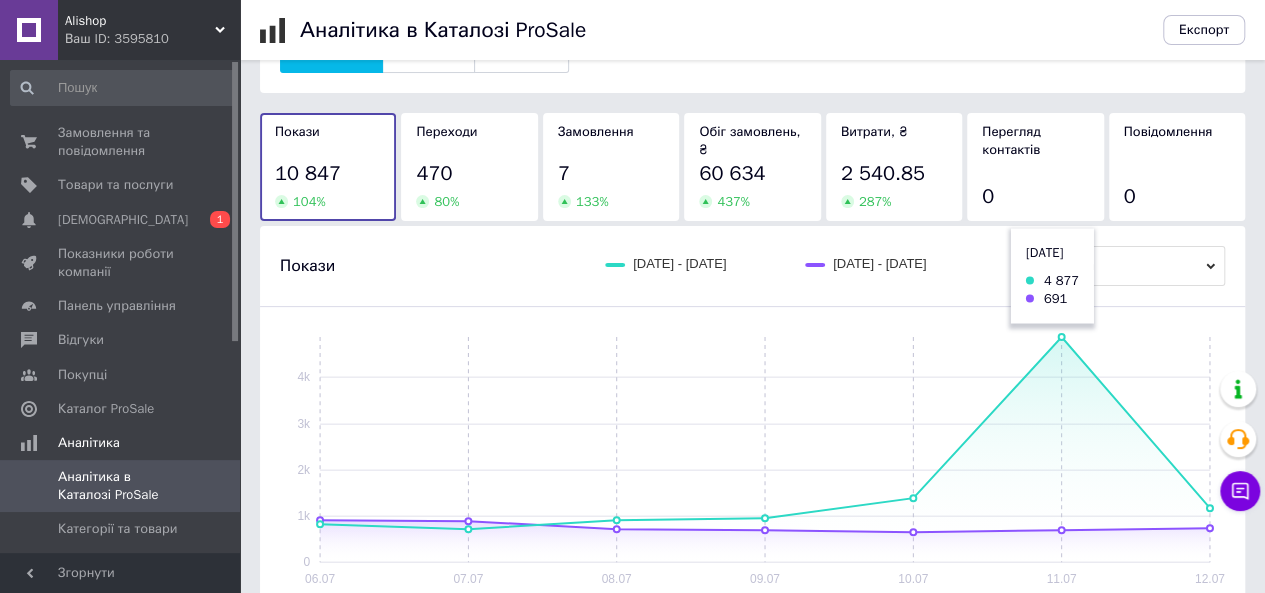 click 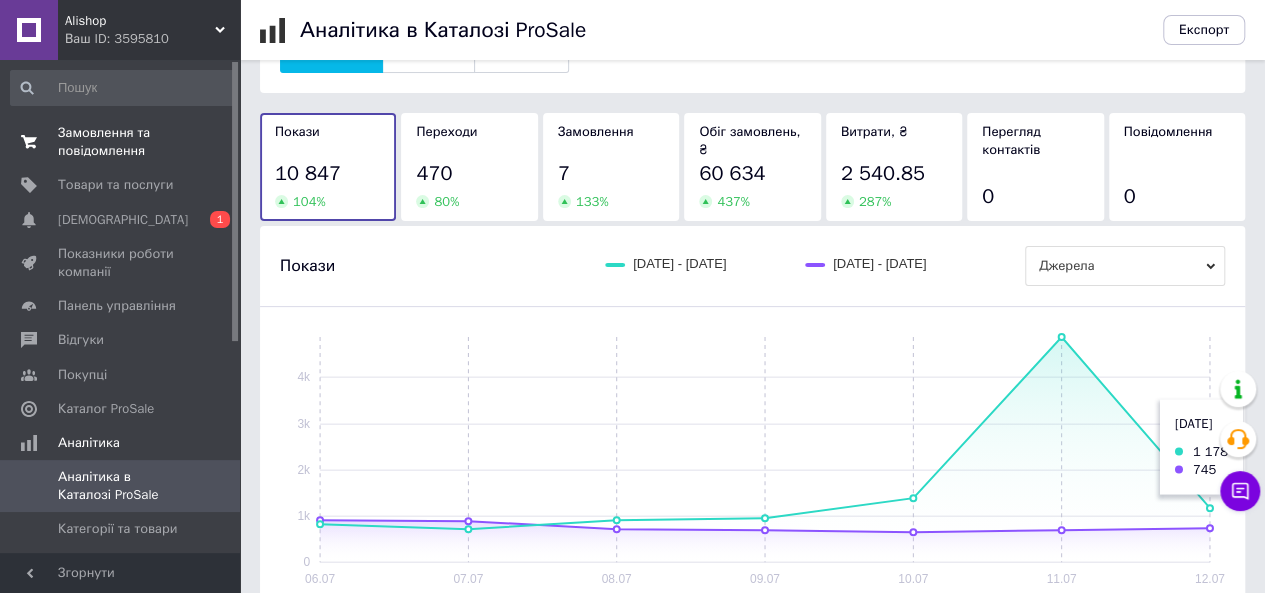 click on "Замовлення та повідомлення" at bounding box center (121, 142) 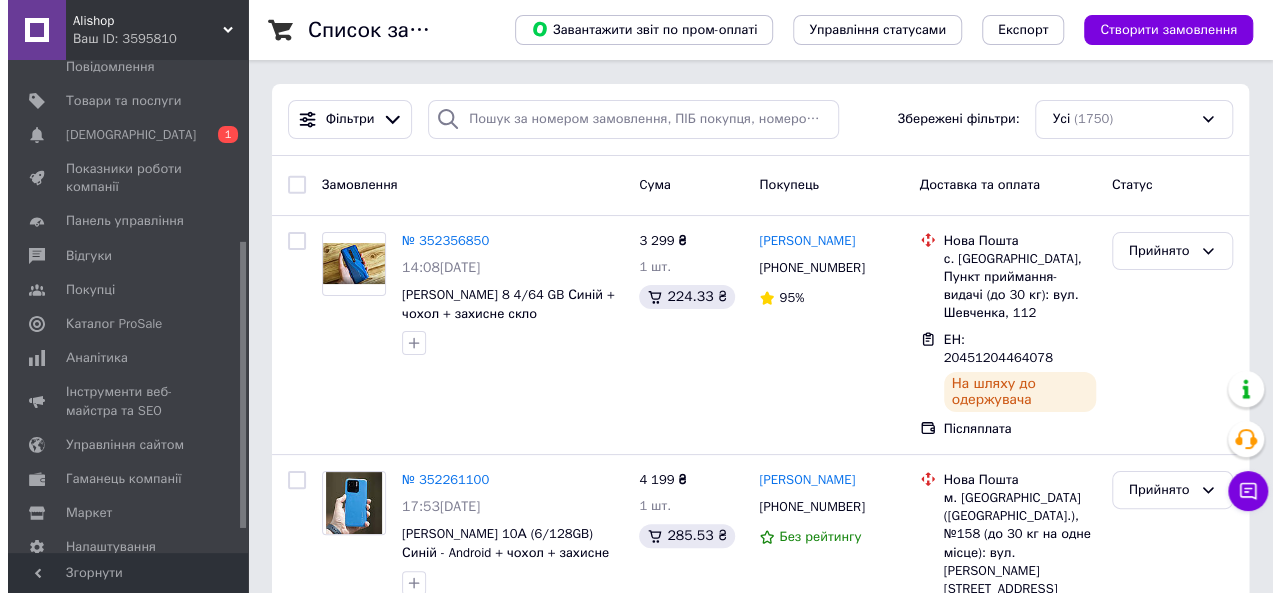 scroll, scrollTop: 349, scrollLeft: 0, axis: vertical 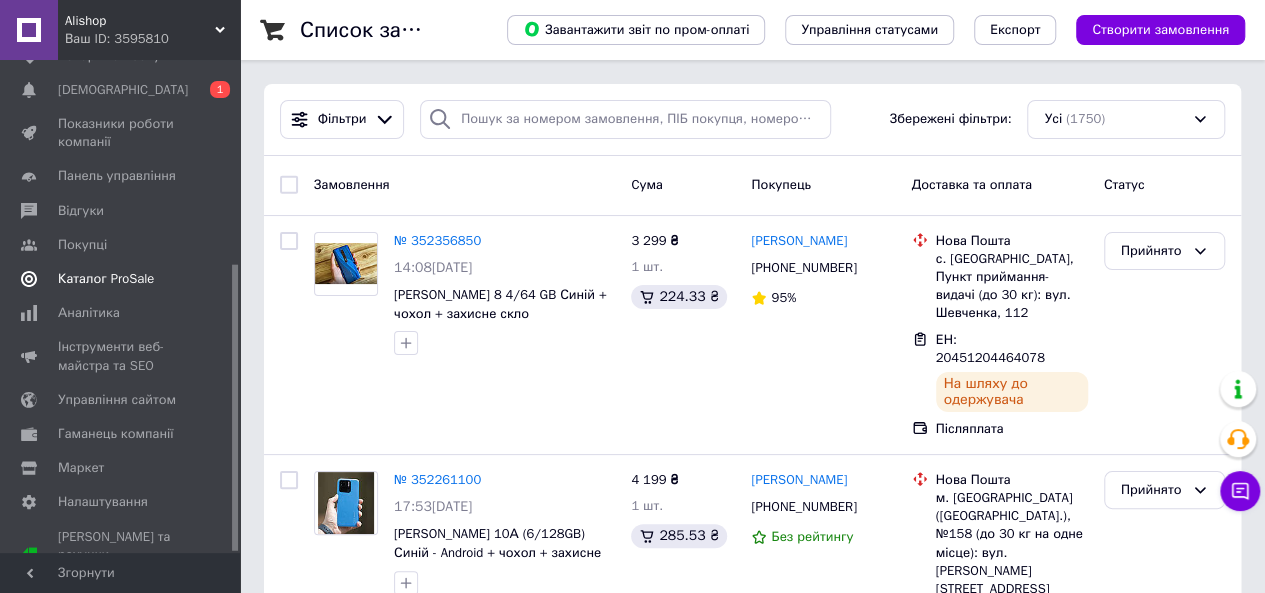 click on "Каталог ProSale" at bounding box center [106, 279] 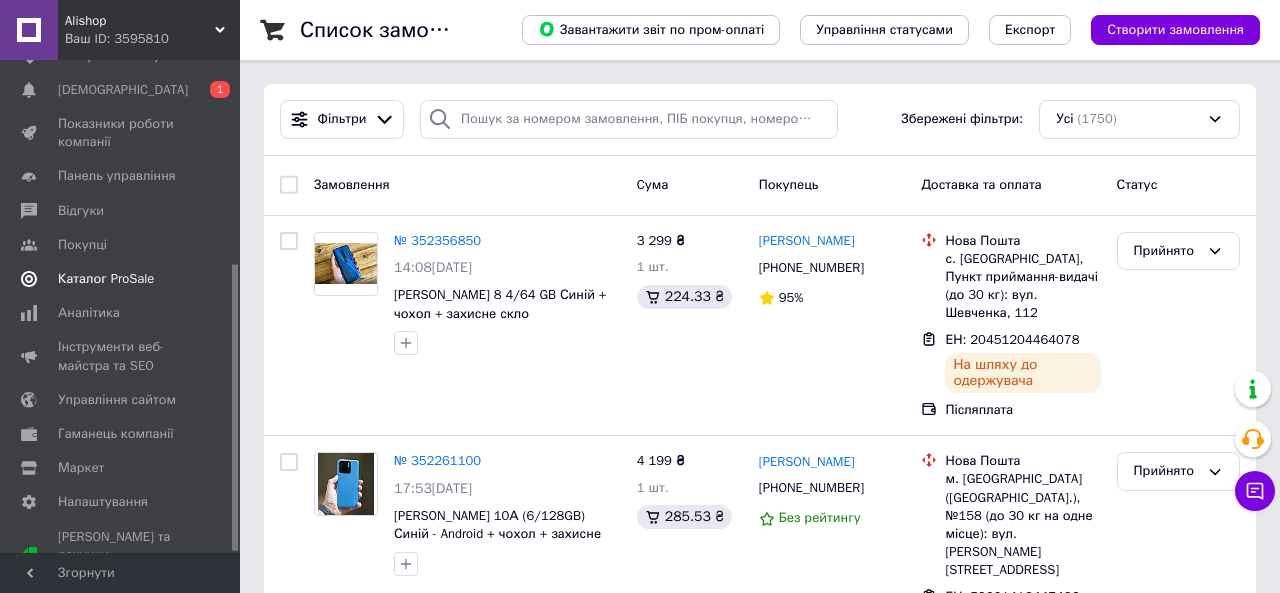 scroll, scrollTop: 148, scrollLeft: 0, axis: vertical 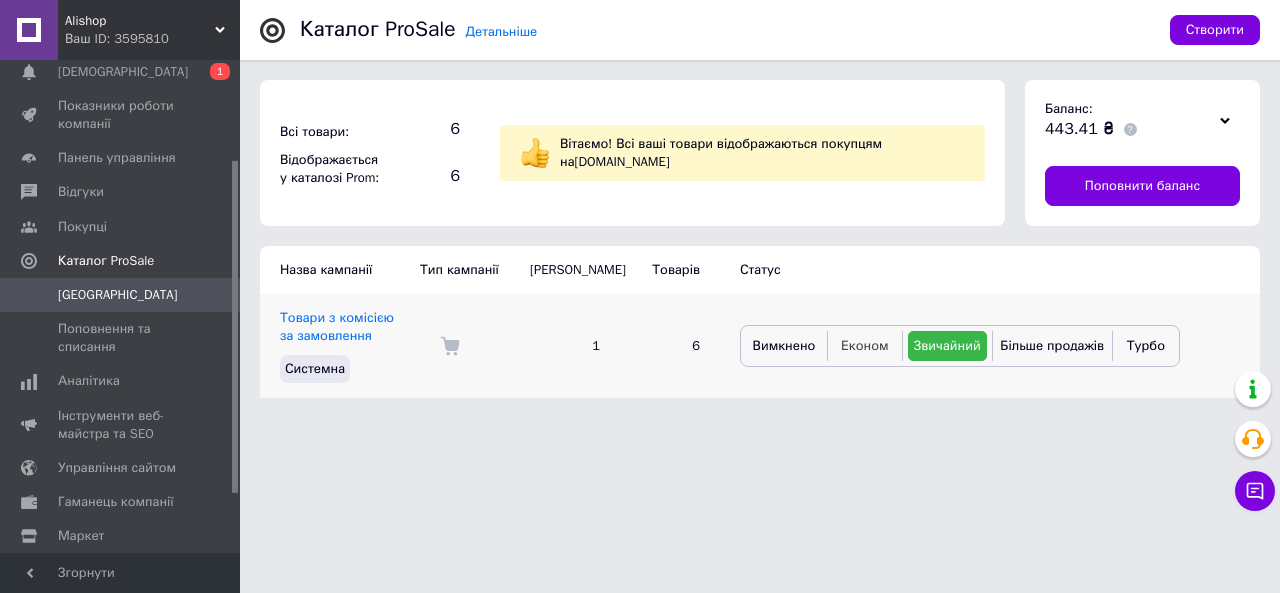 click on "Економ" at bounding box center [865, 345] 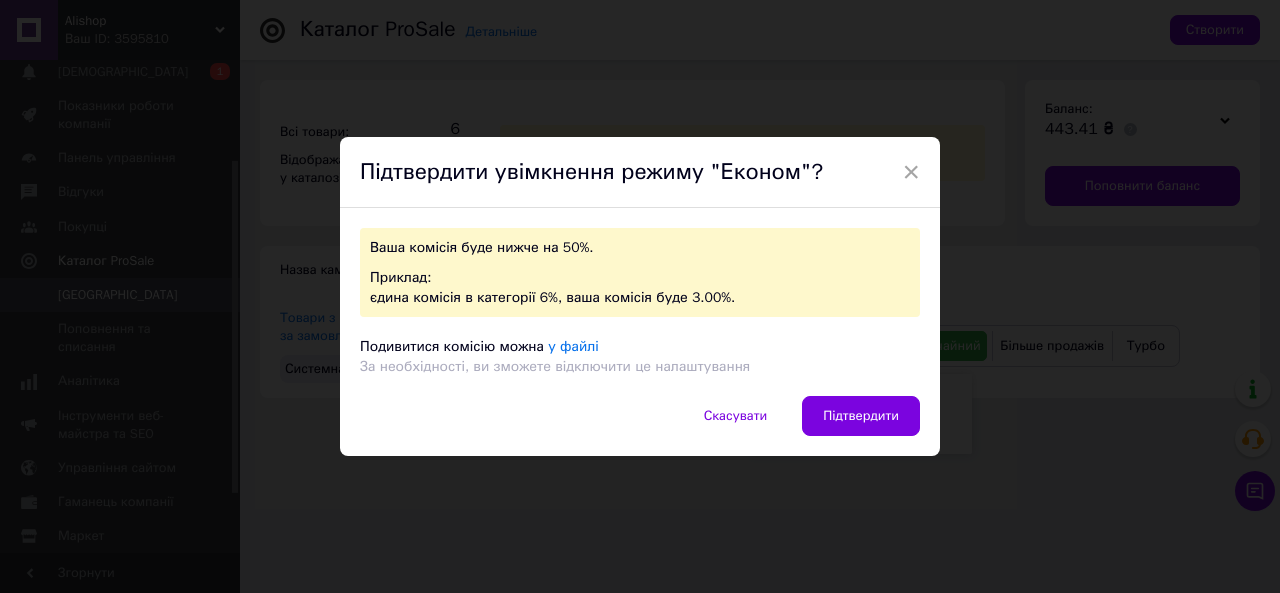click on "Ваша комісія буде нижче на 50%. Приклад: єдина комісія в категорії 6%, ваша комісія буде 3.00%." at bounding box center (640, 272) 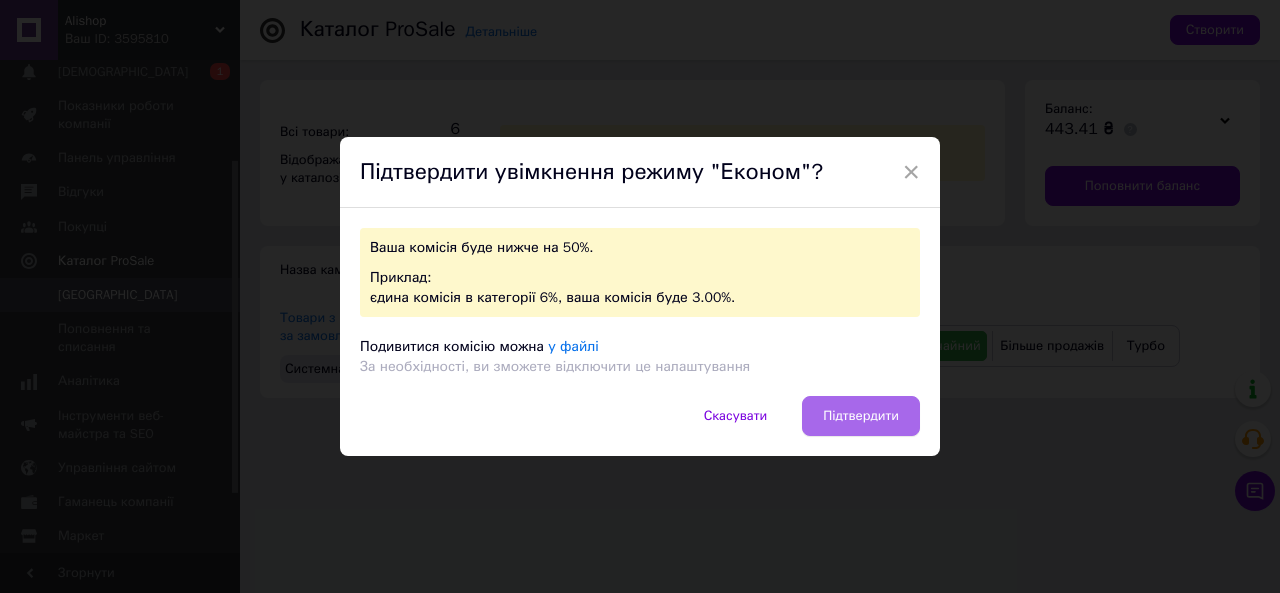 click on "Підтвердити" at bounding box center (861, 416) 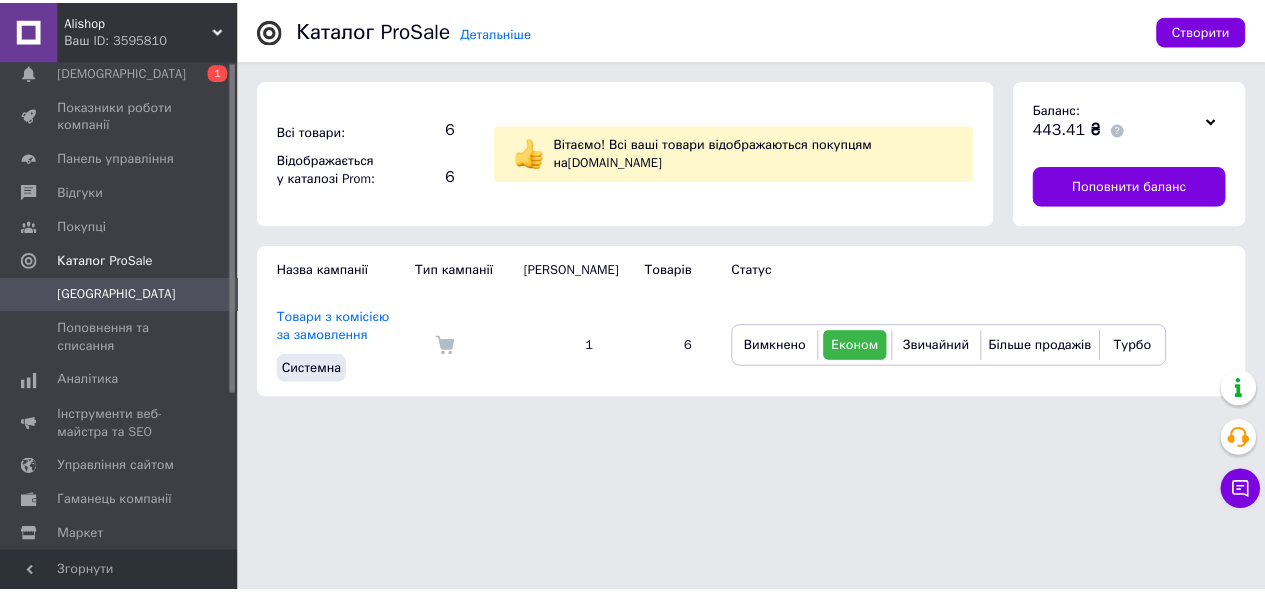 scroll, scrollTop: 0, scrollLeft: 0, axis: both 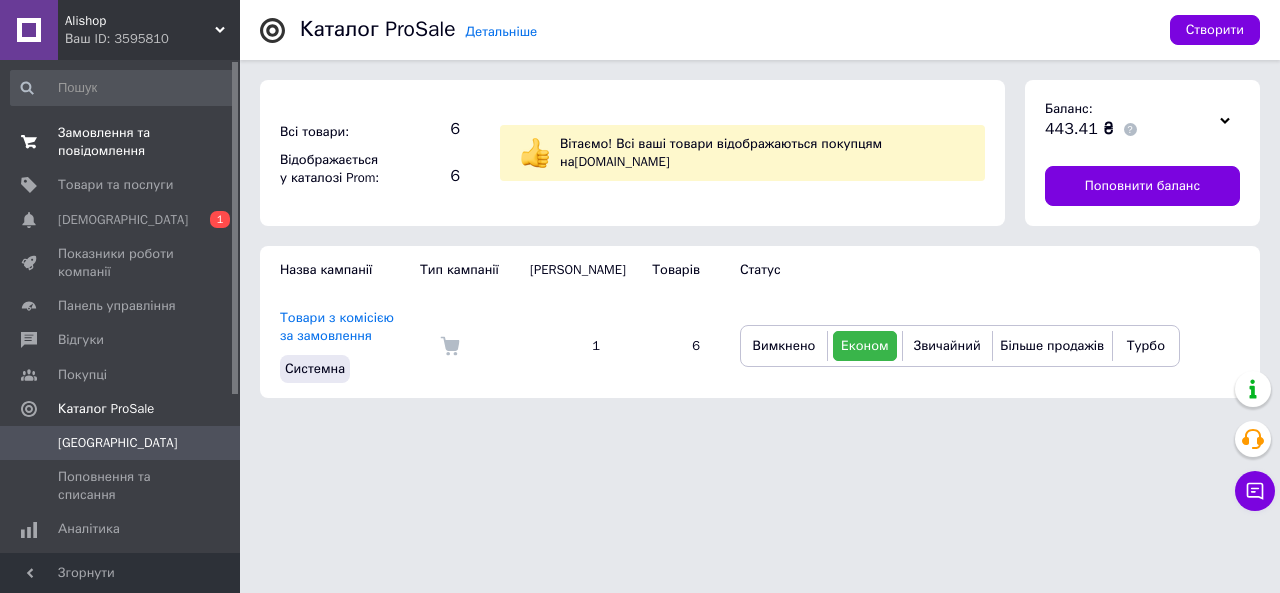 click on "Замовлення та повідомлення" at bounding box center [121, 142] 